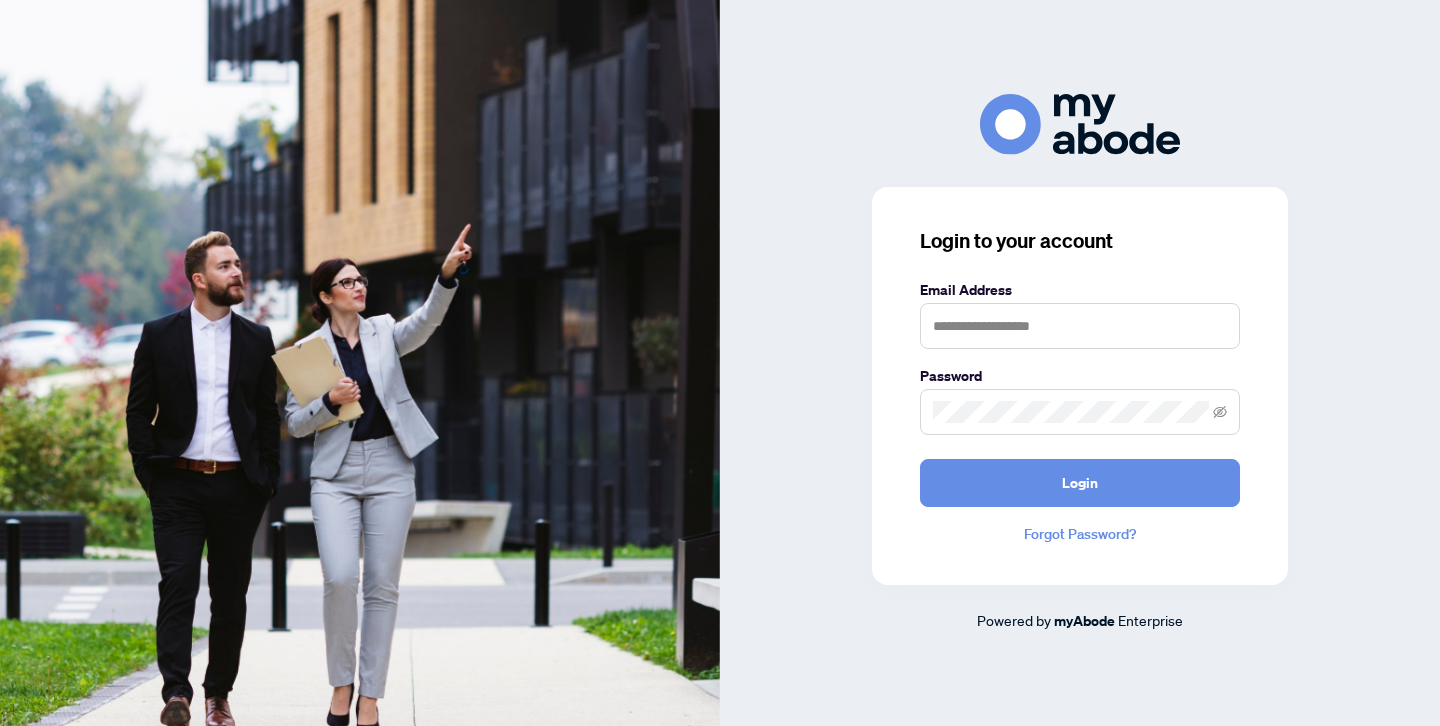 scroll, scrollTop: 0, scrollLeft: 0, axis: both 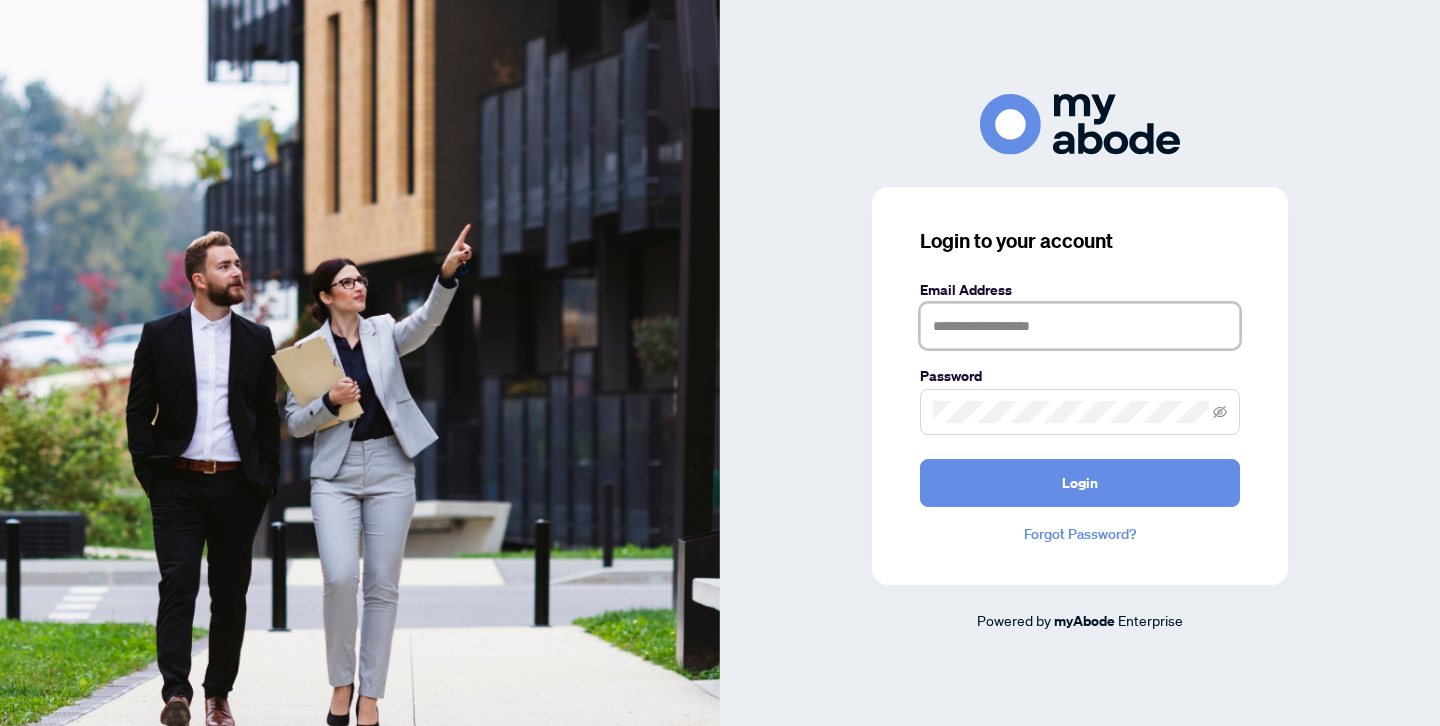 click at bounding box center [1080, 326] 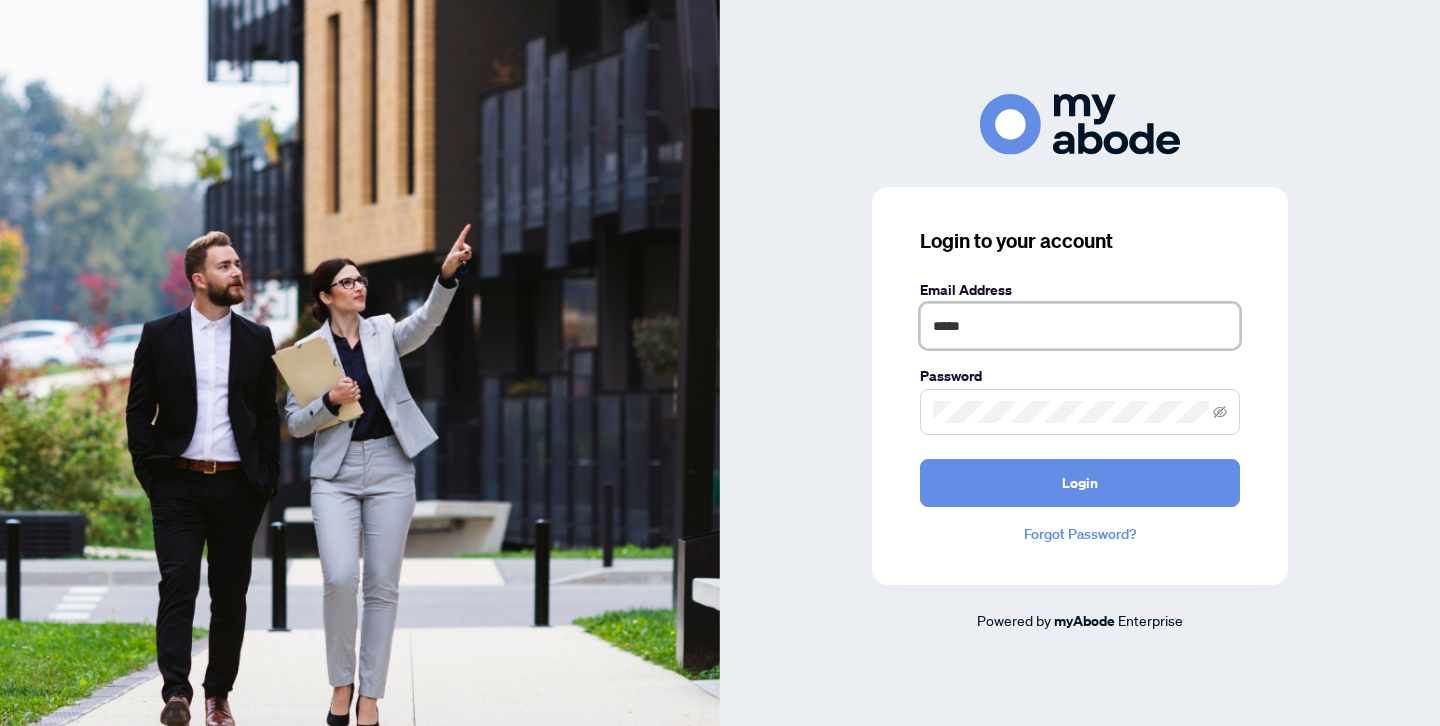 type on "**********" 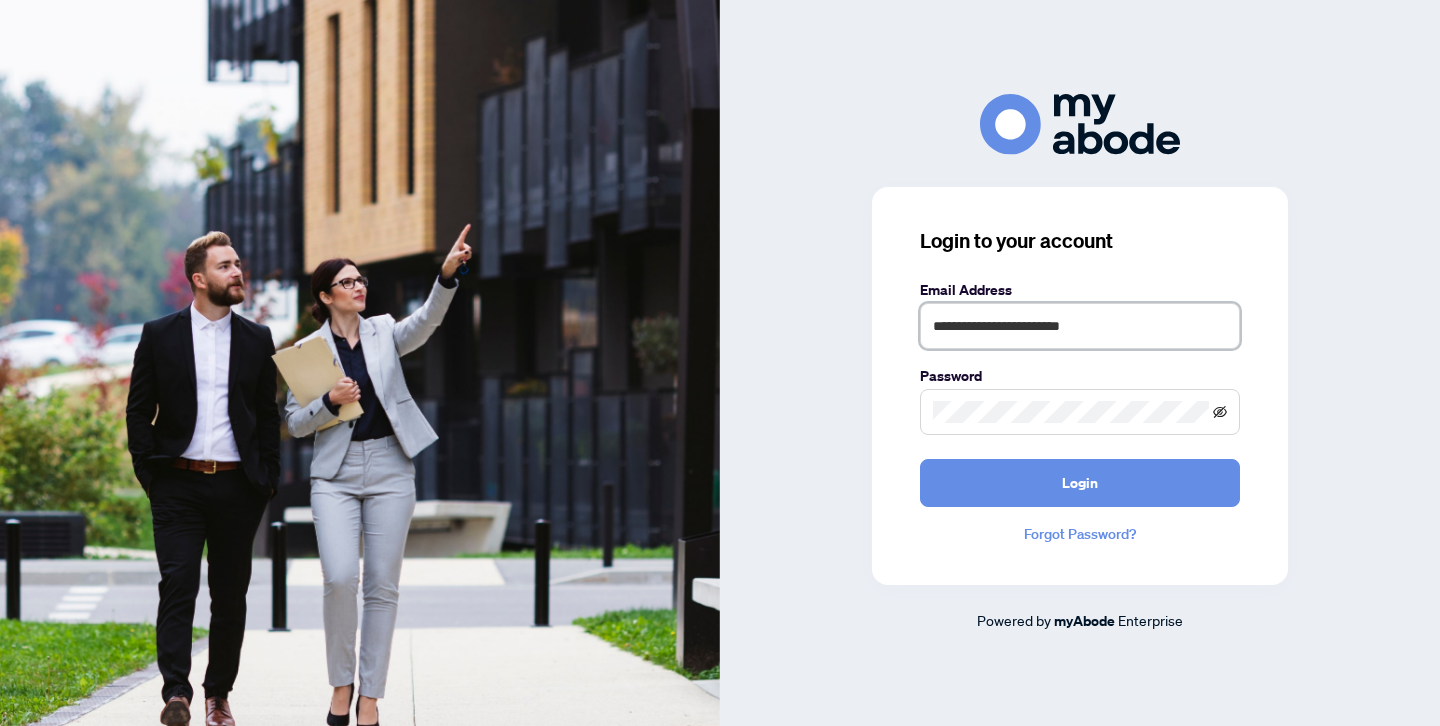 click 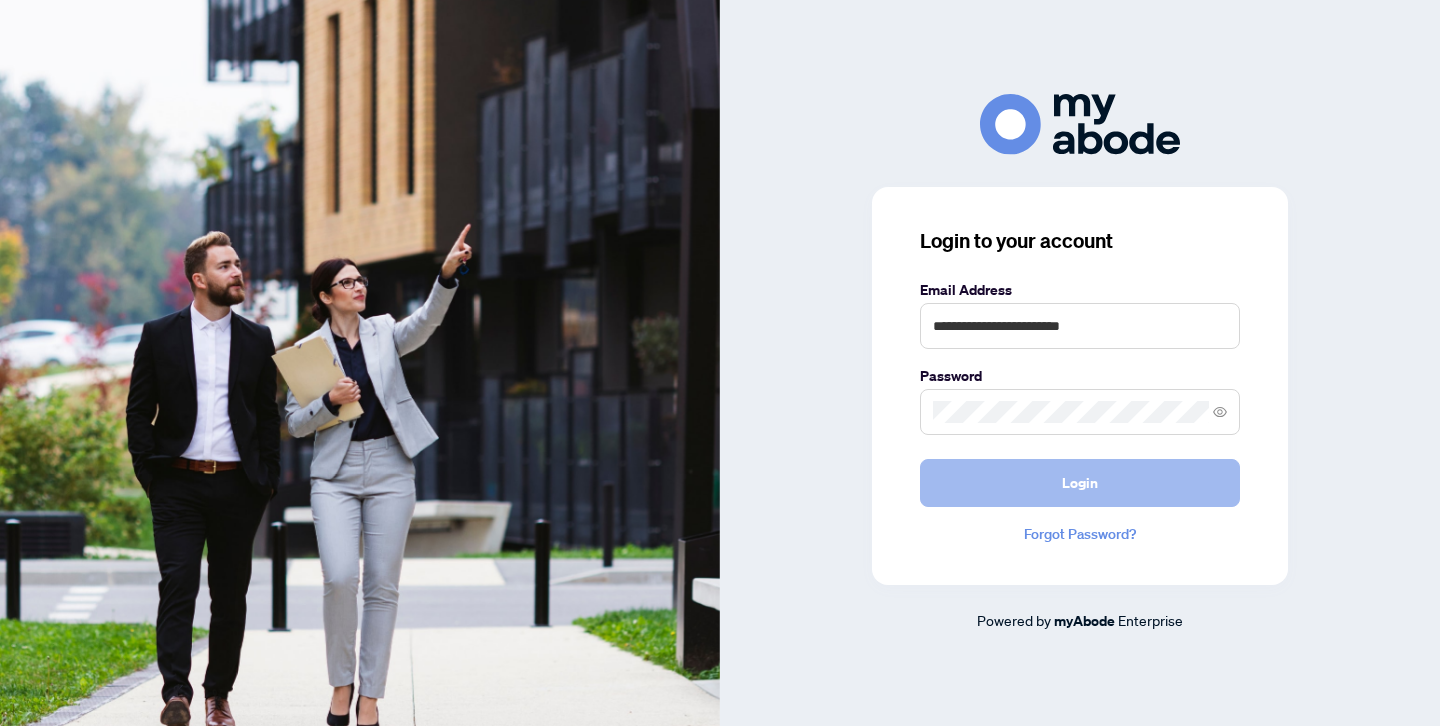 click on "Login" at bounding box center (1080, 483) 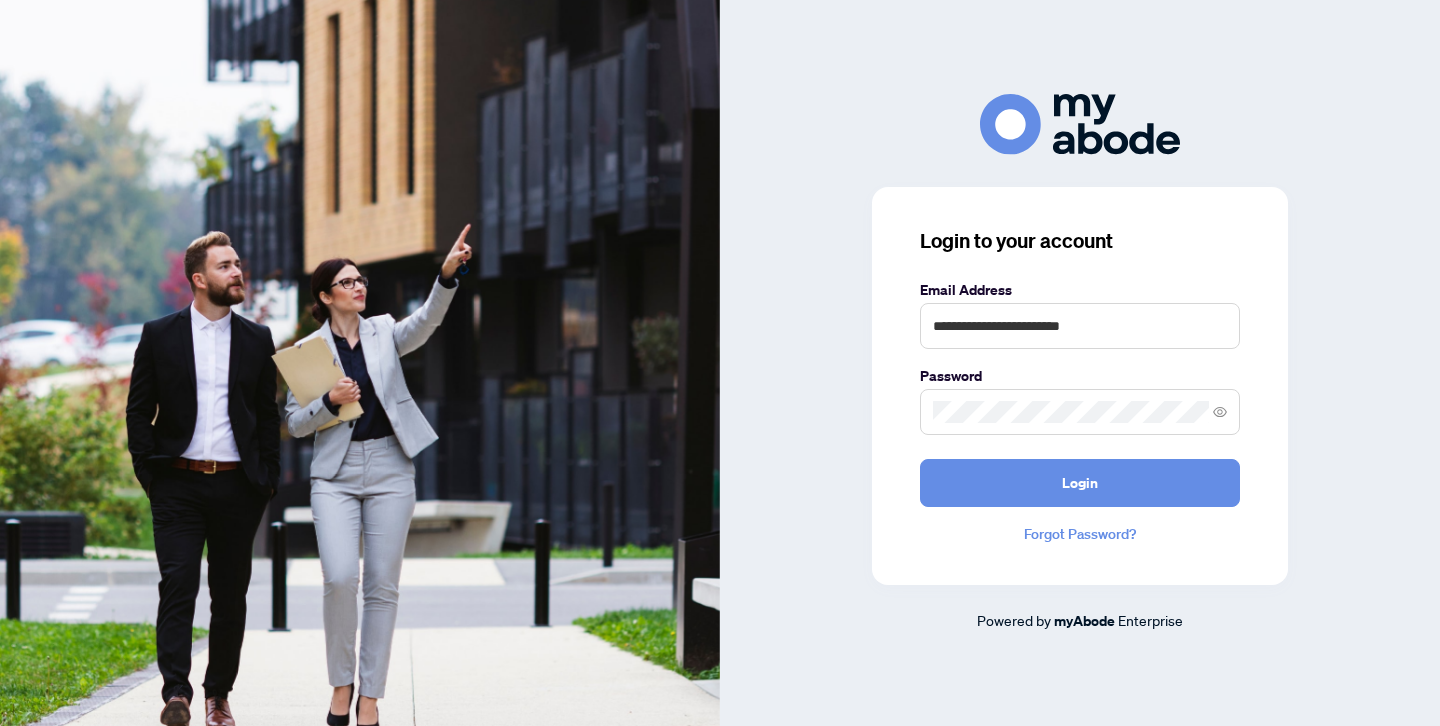 click on "**********" at bounding box center [1080, 393] 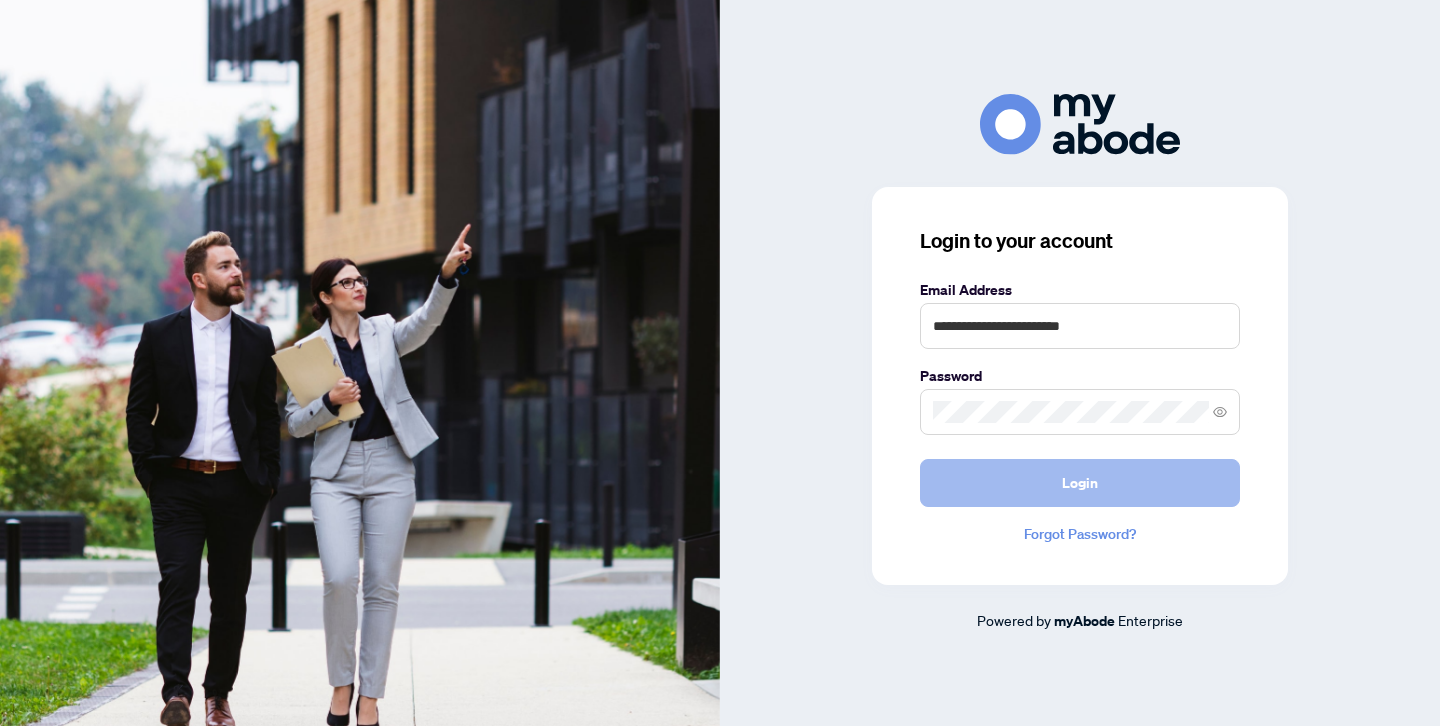 click on "Login" at bounding box center (1080, 483) 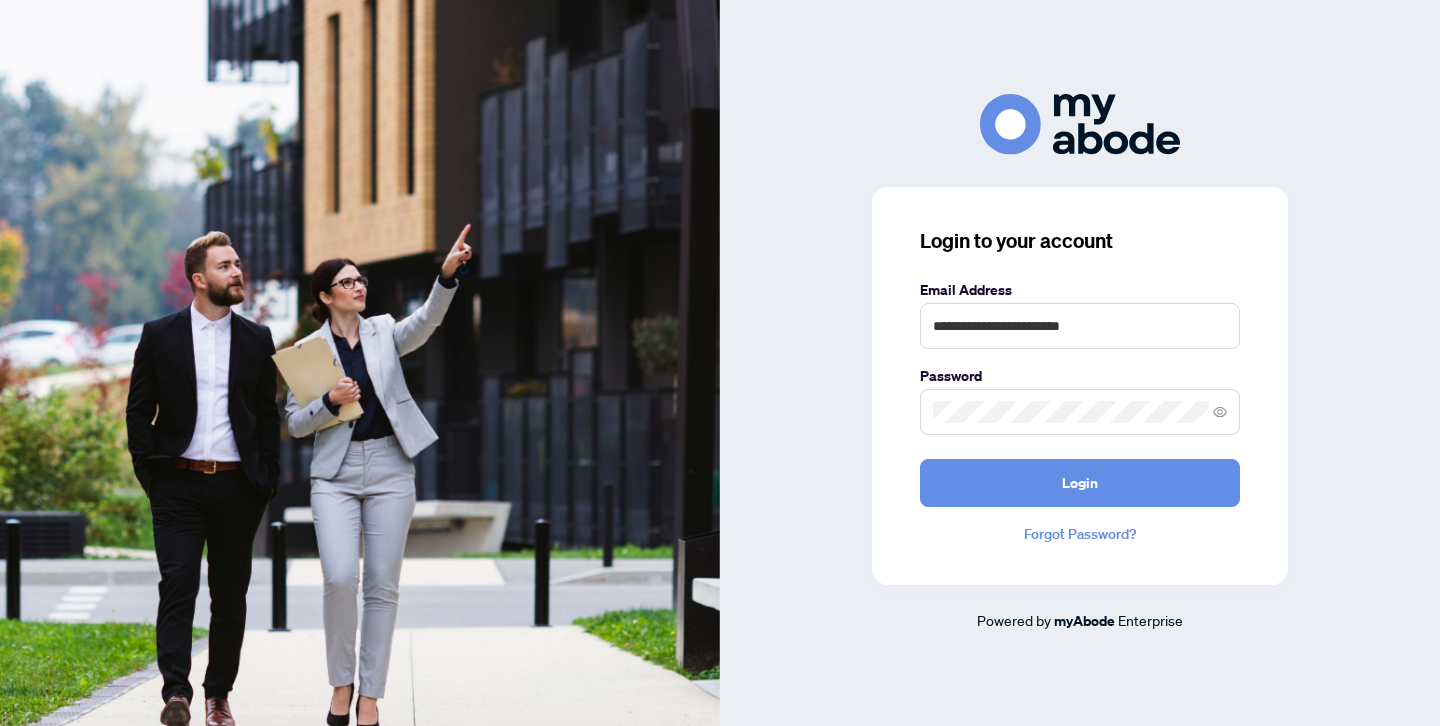 click on "Forgot Password?" at bounding box center (1080, 534) 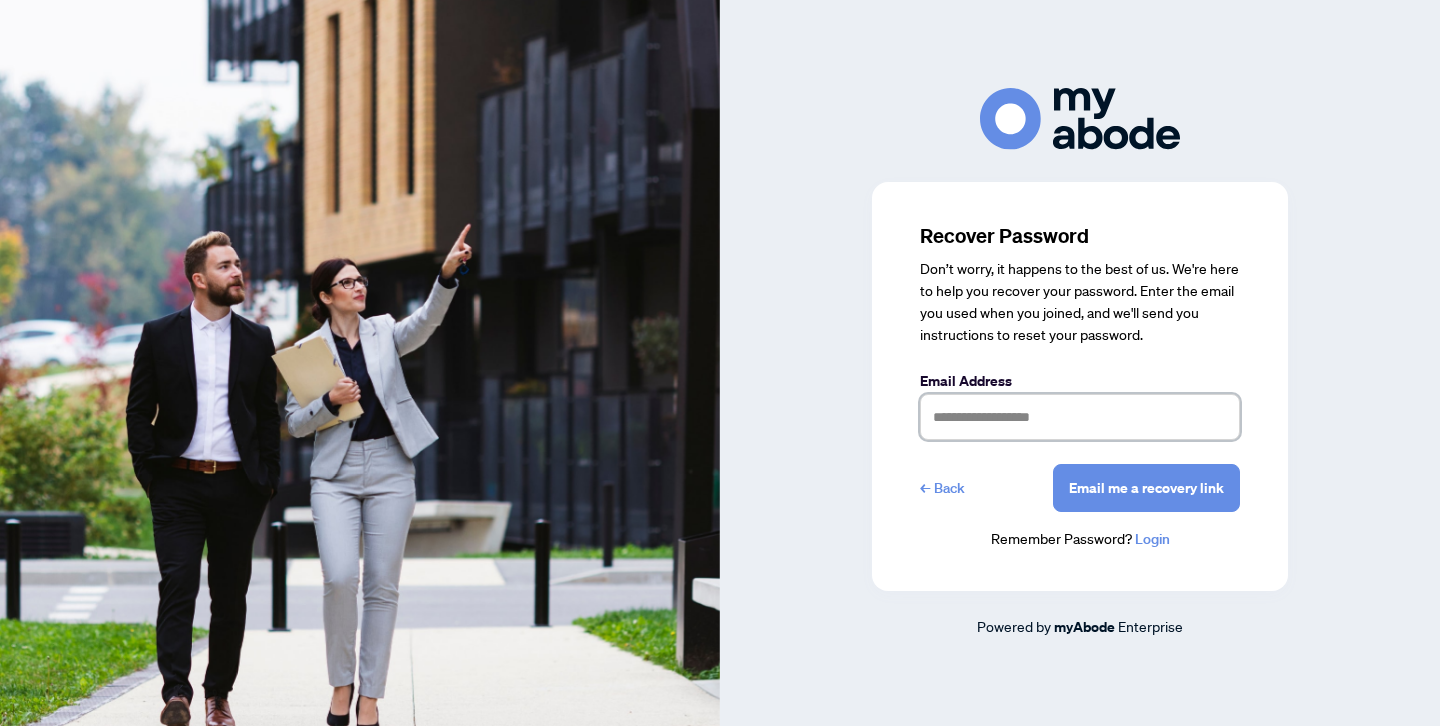 click at bounding box center (1080, 417) 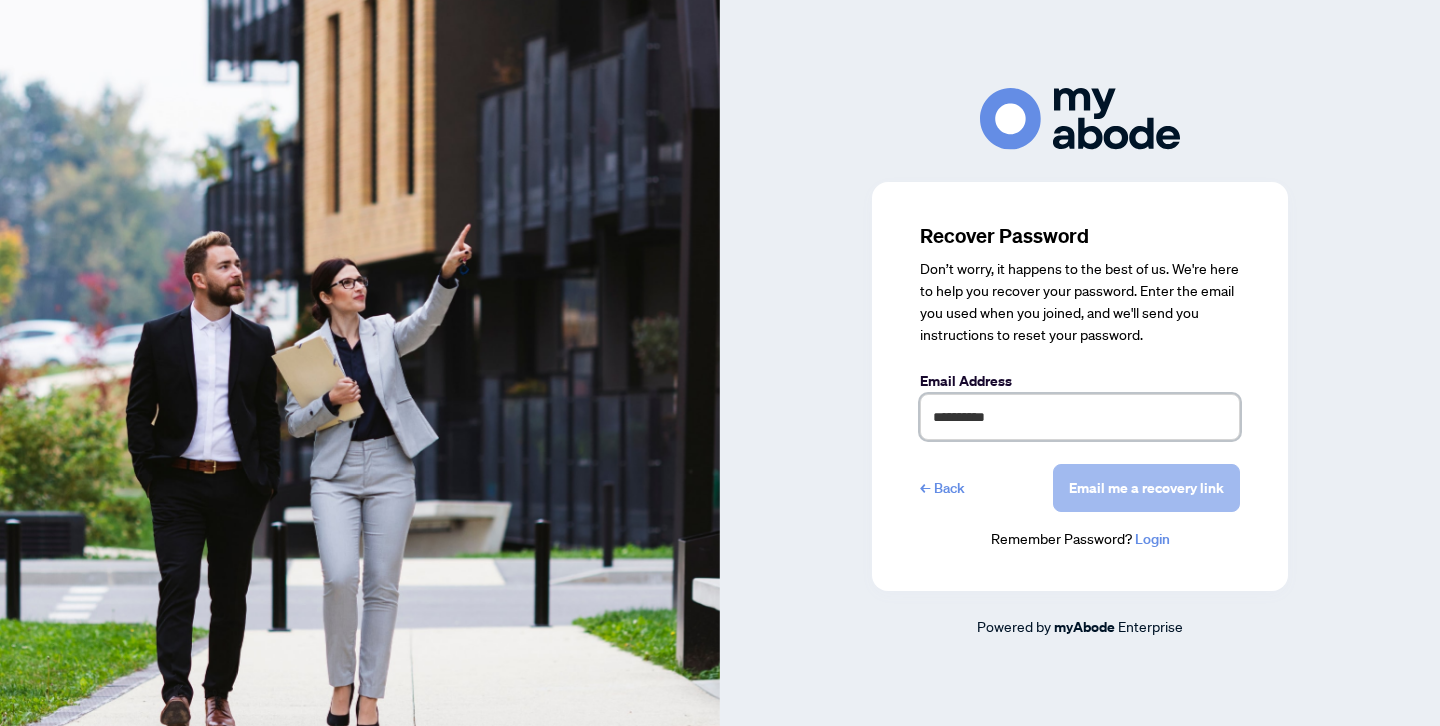 type on "**********" 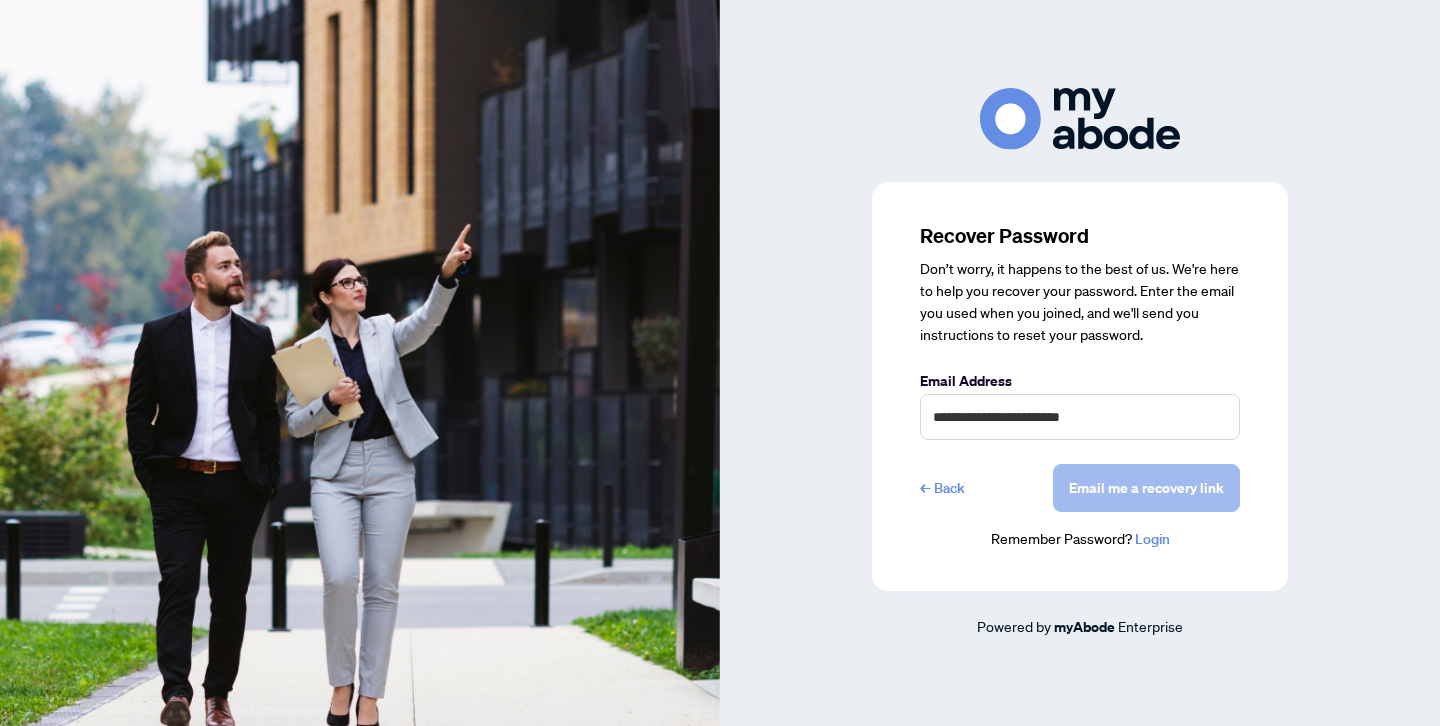 click on "Email me a recovery link" at bounding box center (1146, 488) 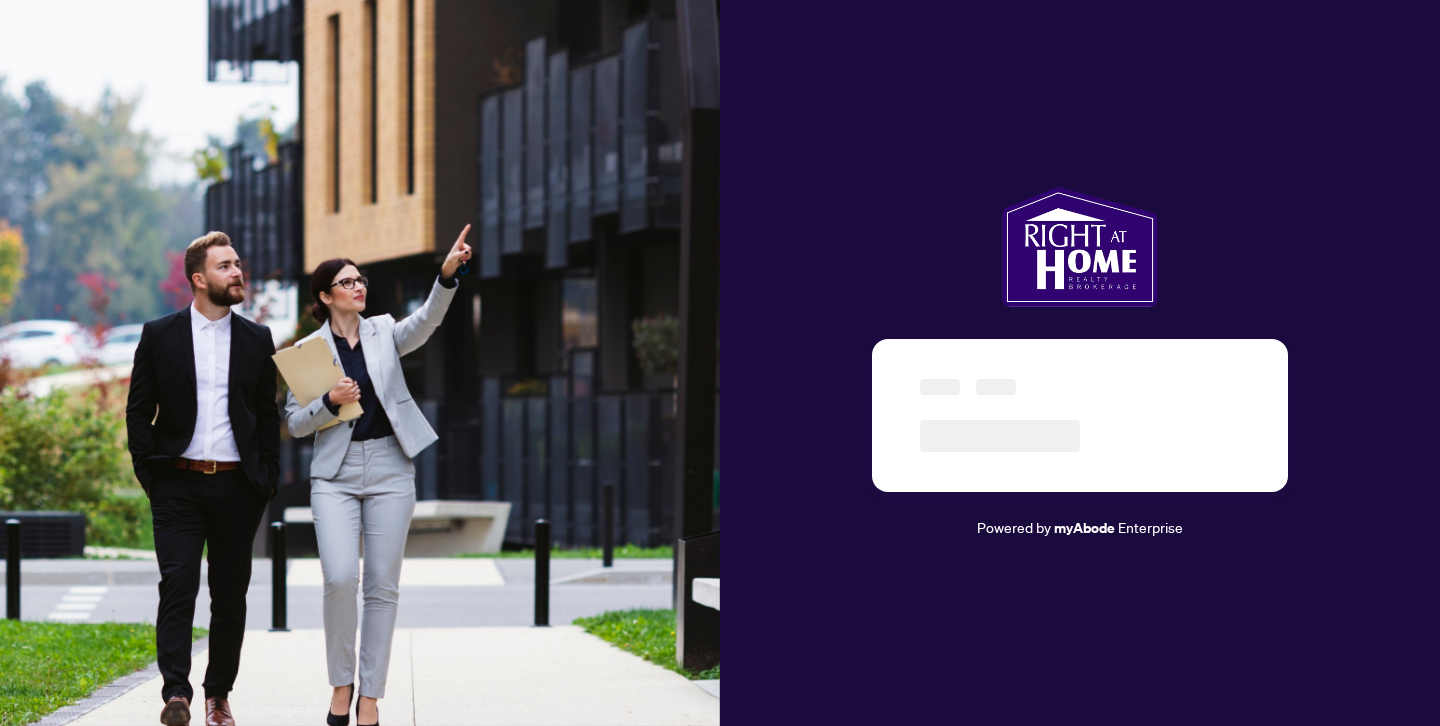 scroll, scrollTop: 0, scrollLeft: 0, axis: both 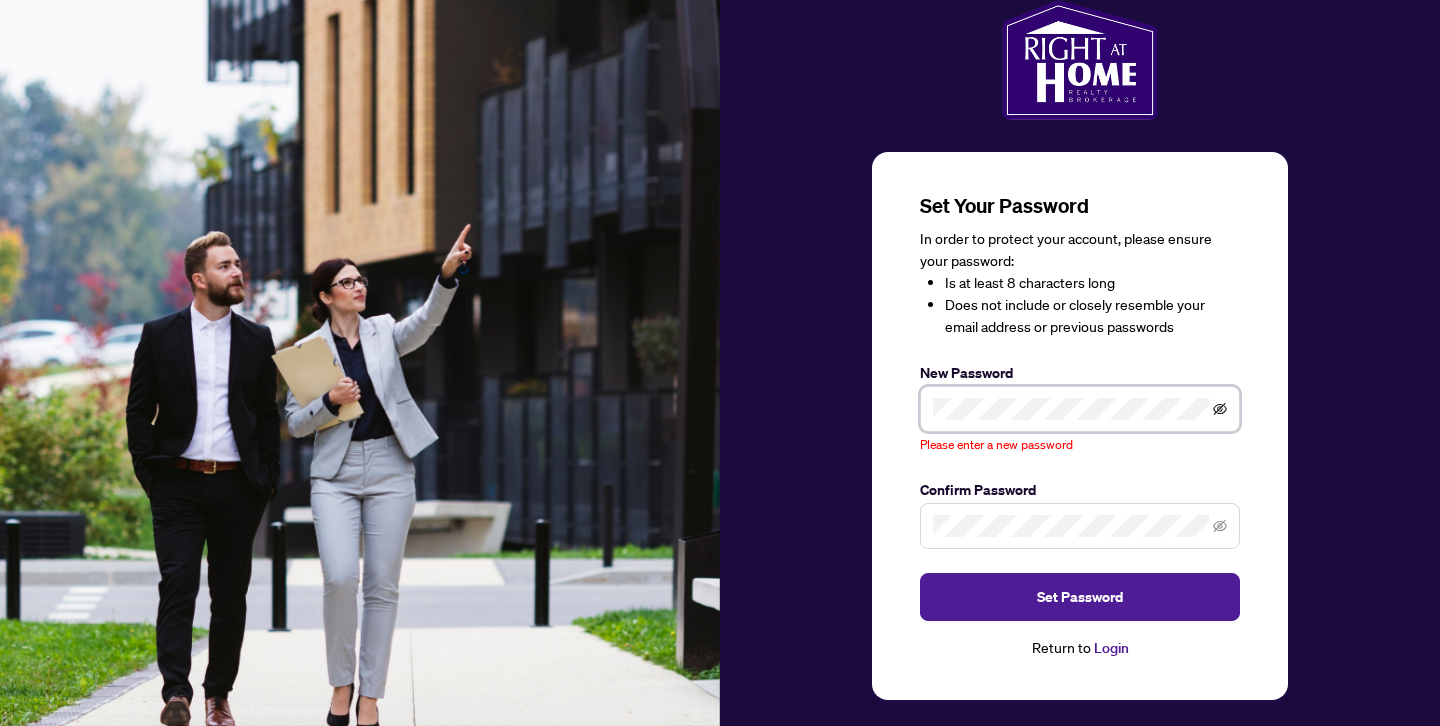 click 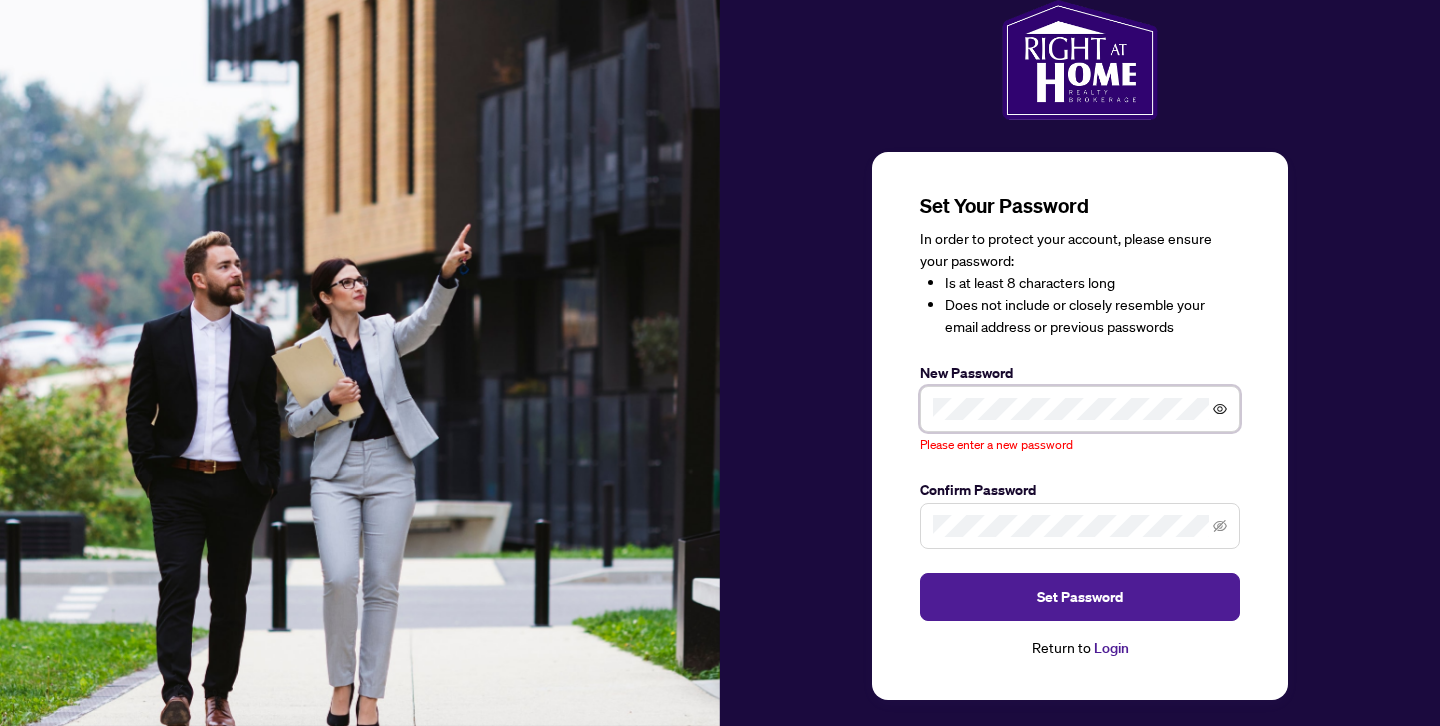 click 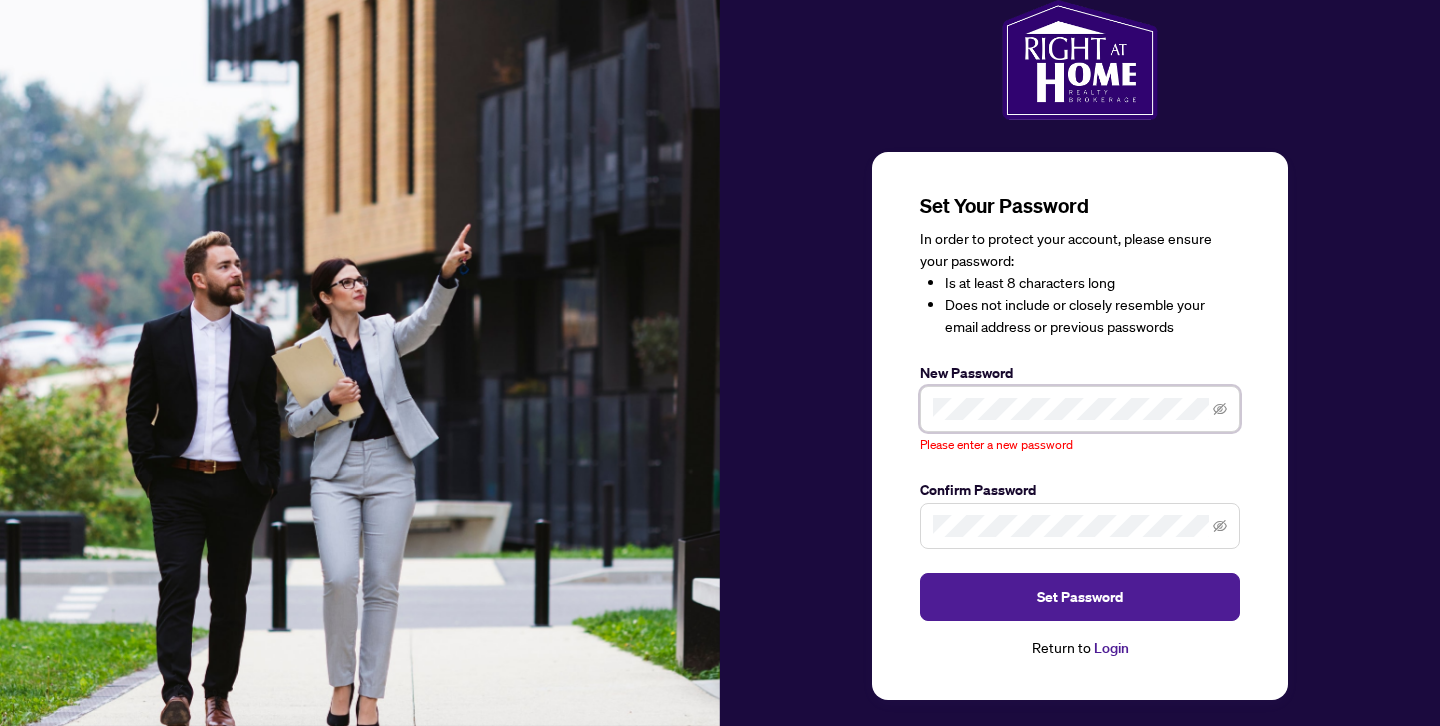click 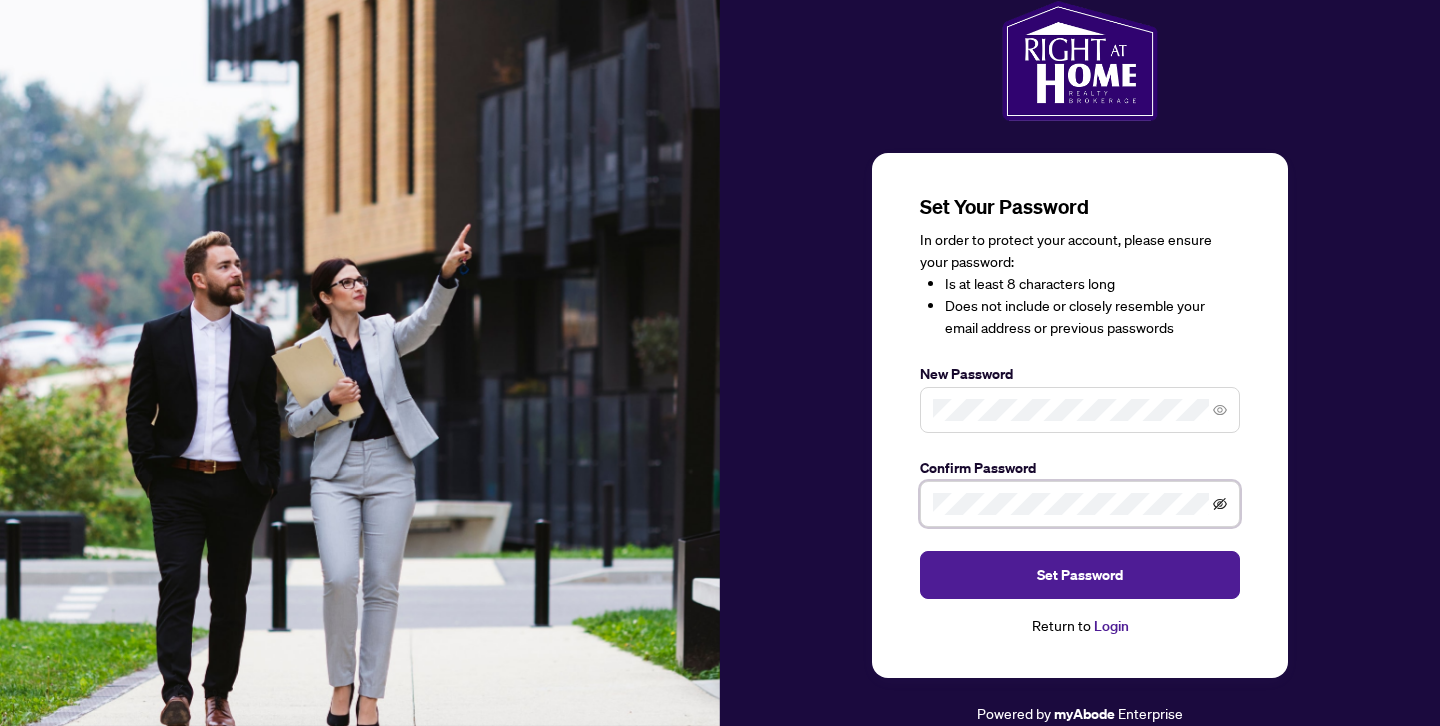 click 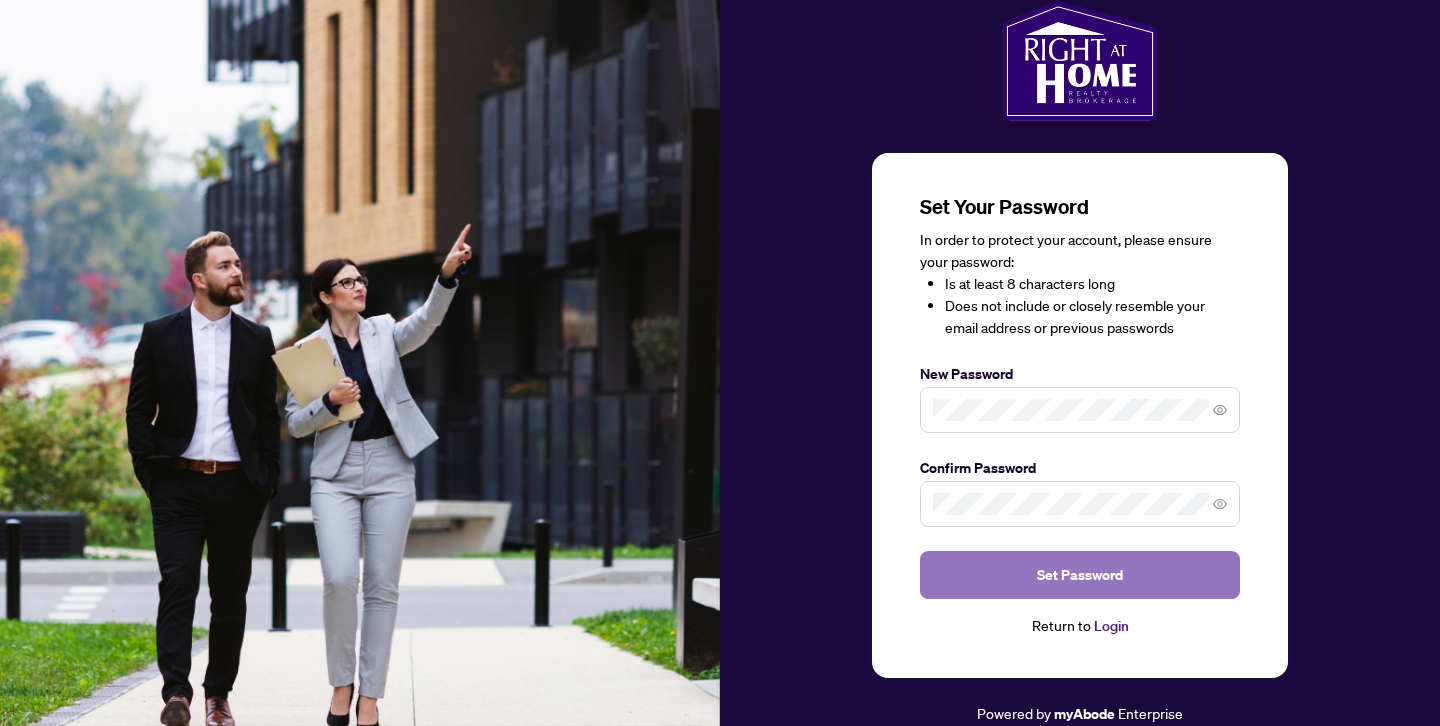 click on "Set Password" at bounding box center (1080, 575) 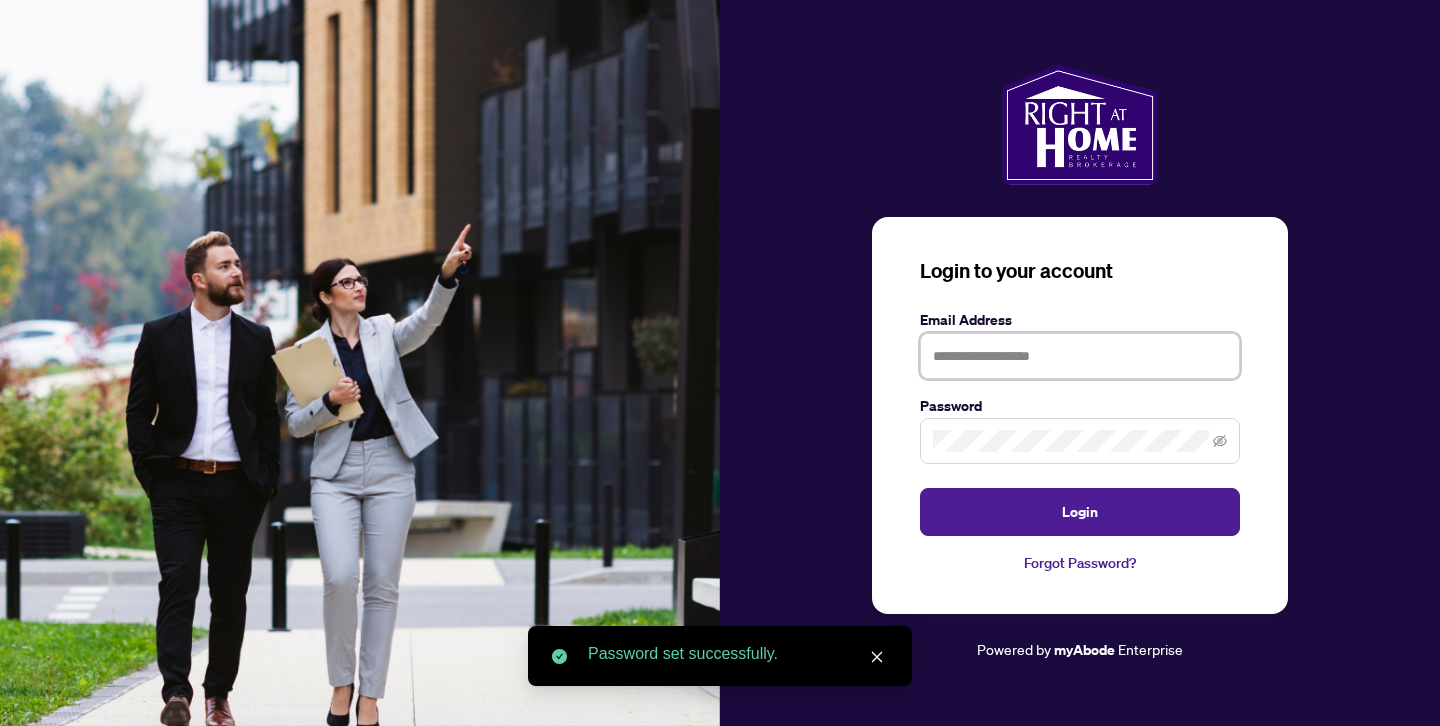 click at bounding box center (1080, 356) 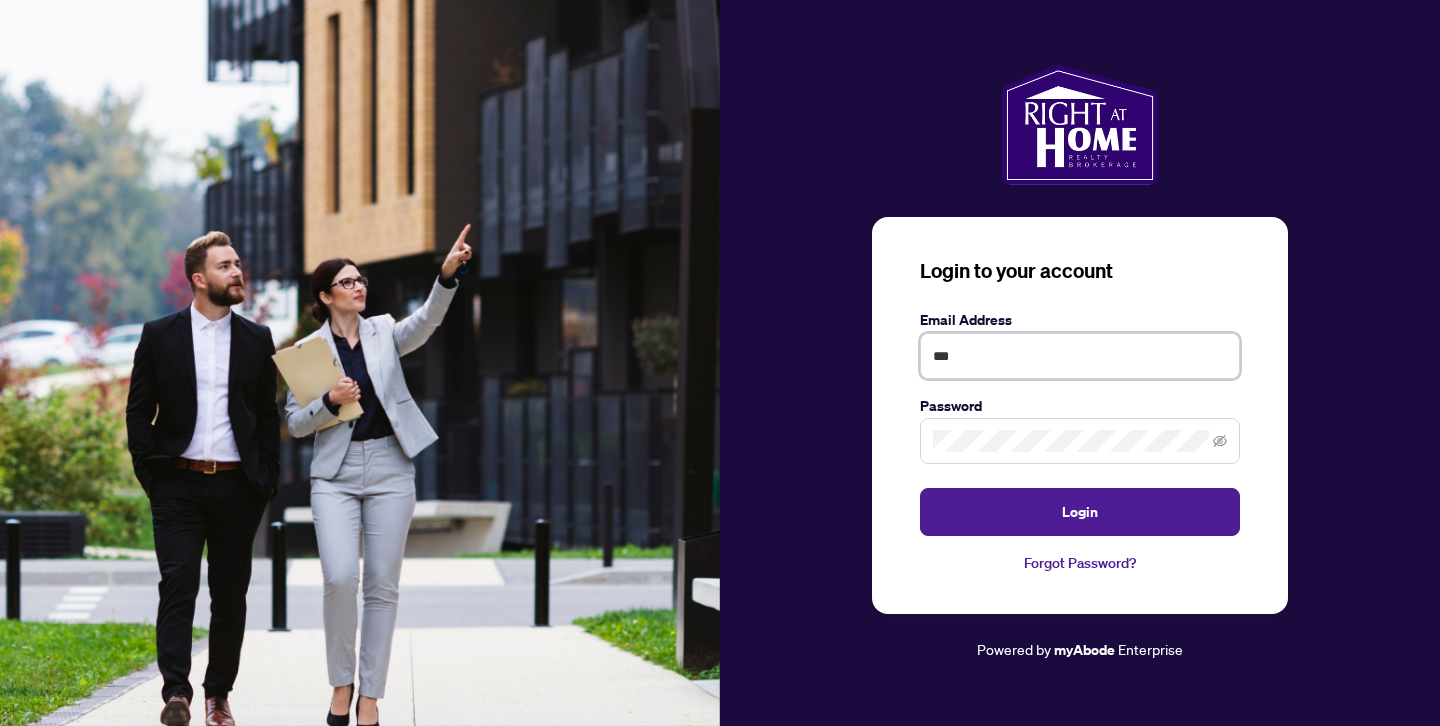 type on "**********" 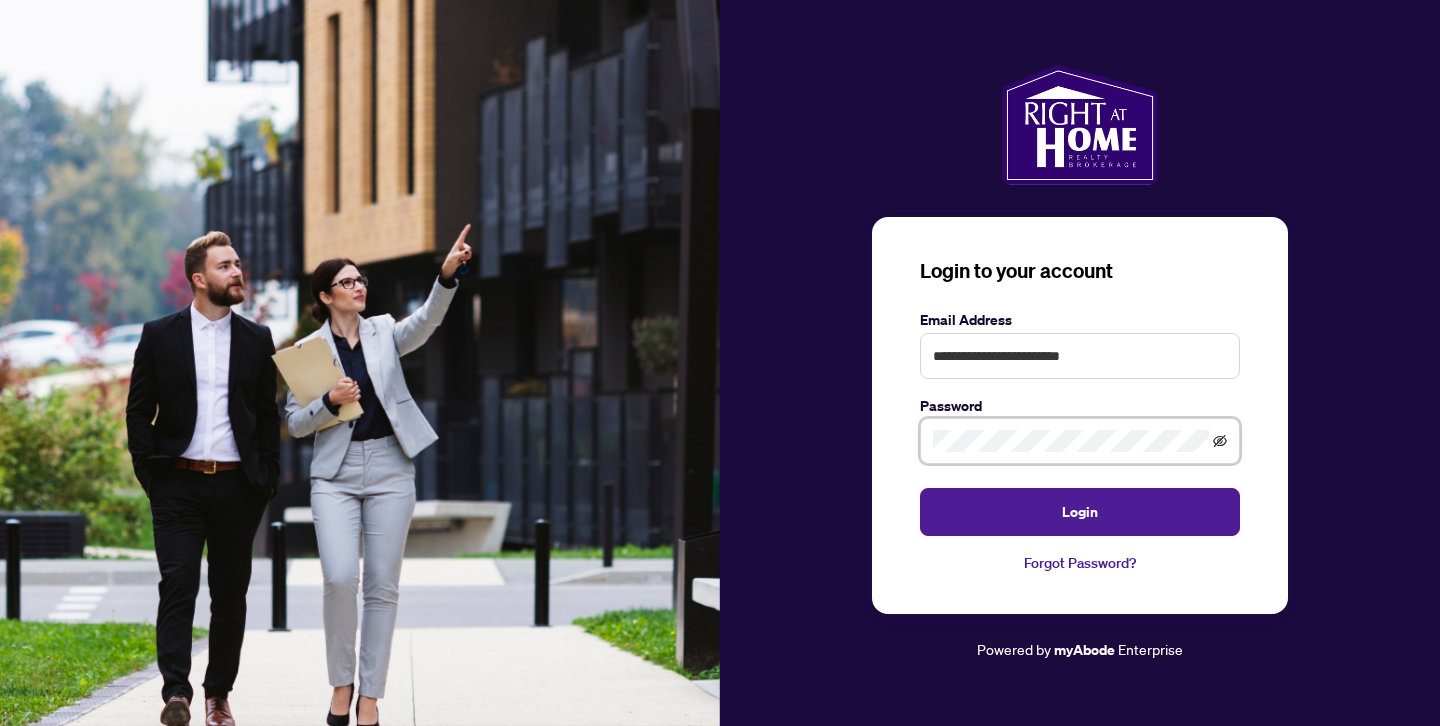 click 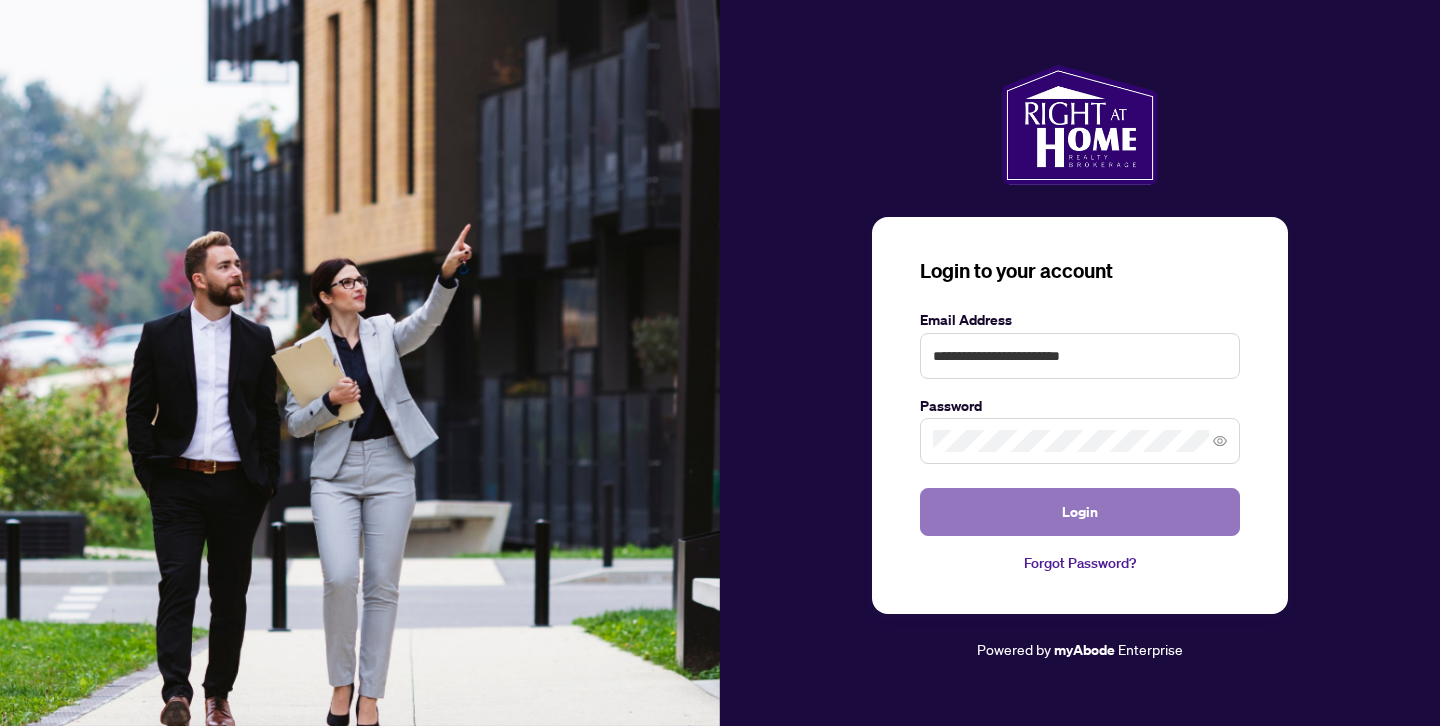 click on "Login" at bounding box center (1080, 512) 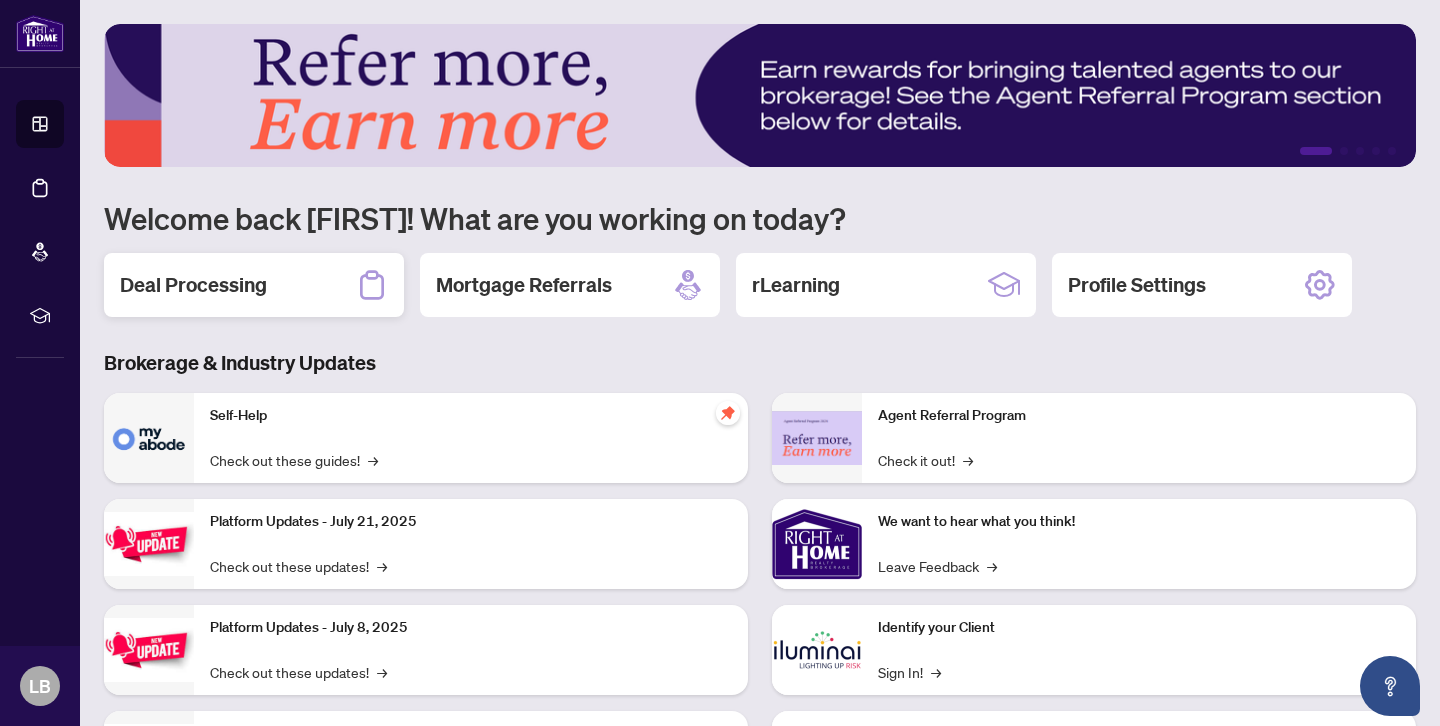 click on "Deal Processing" at bounding box center [193, 285] 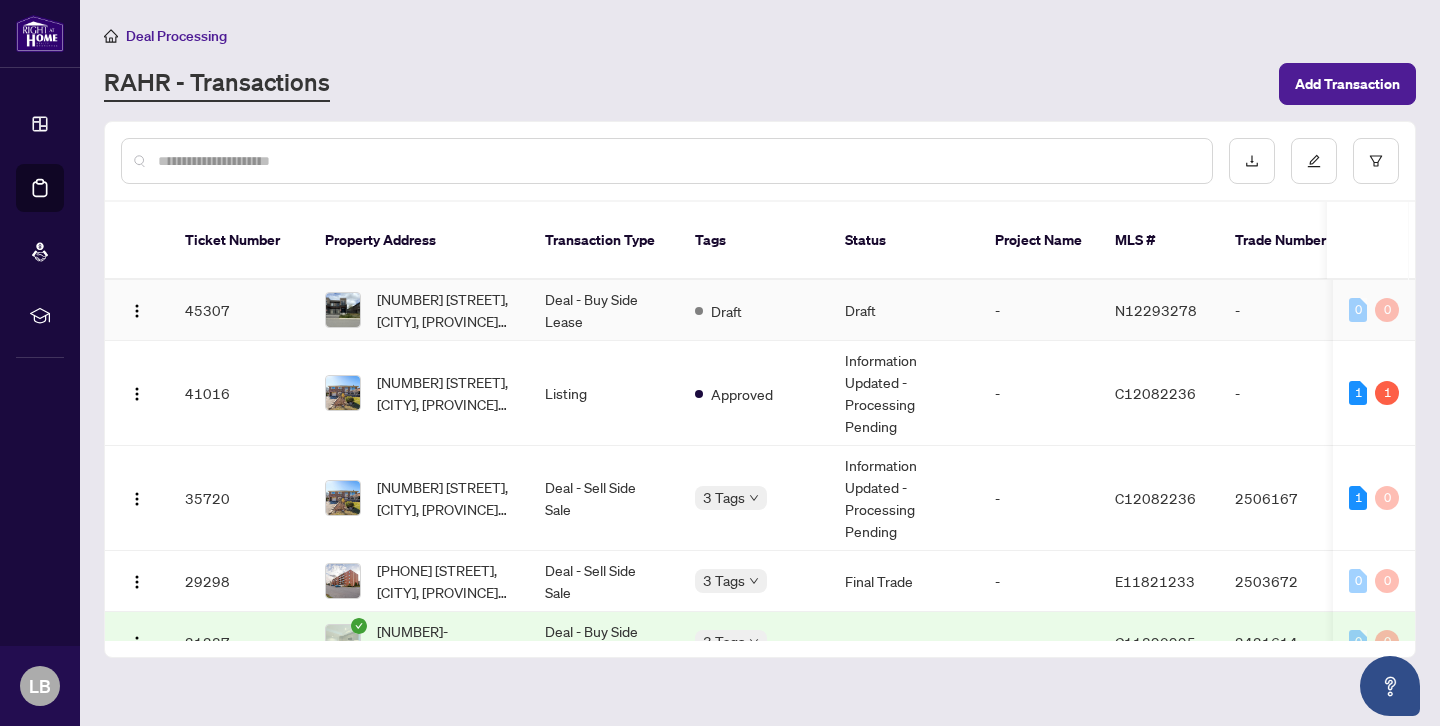 click on "45307" at bounding box center [239, 310] 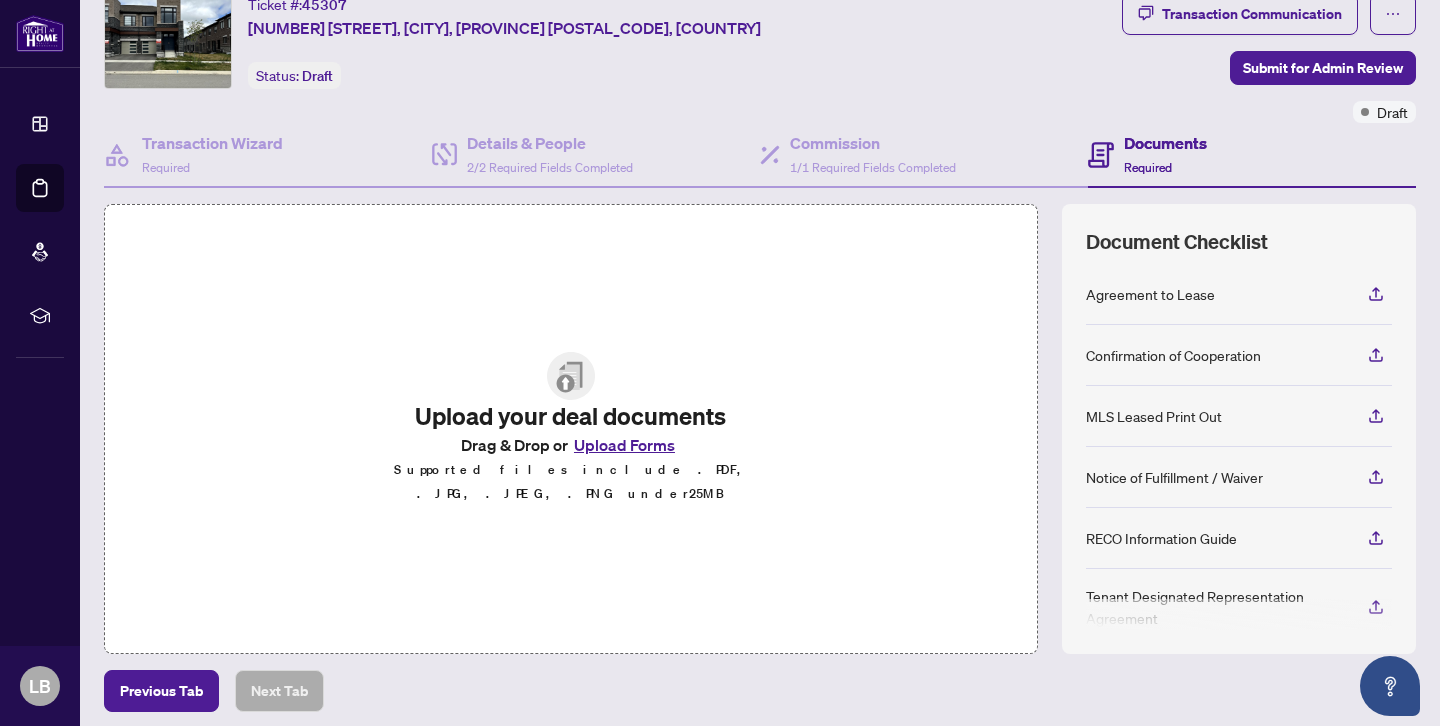 scroll, scrollTop: 0, scrollLeft: 0, axis: both 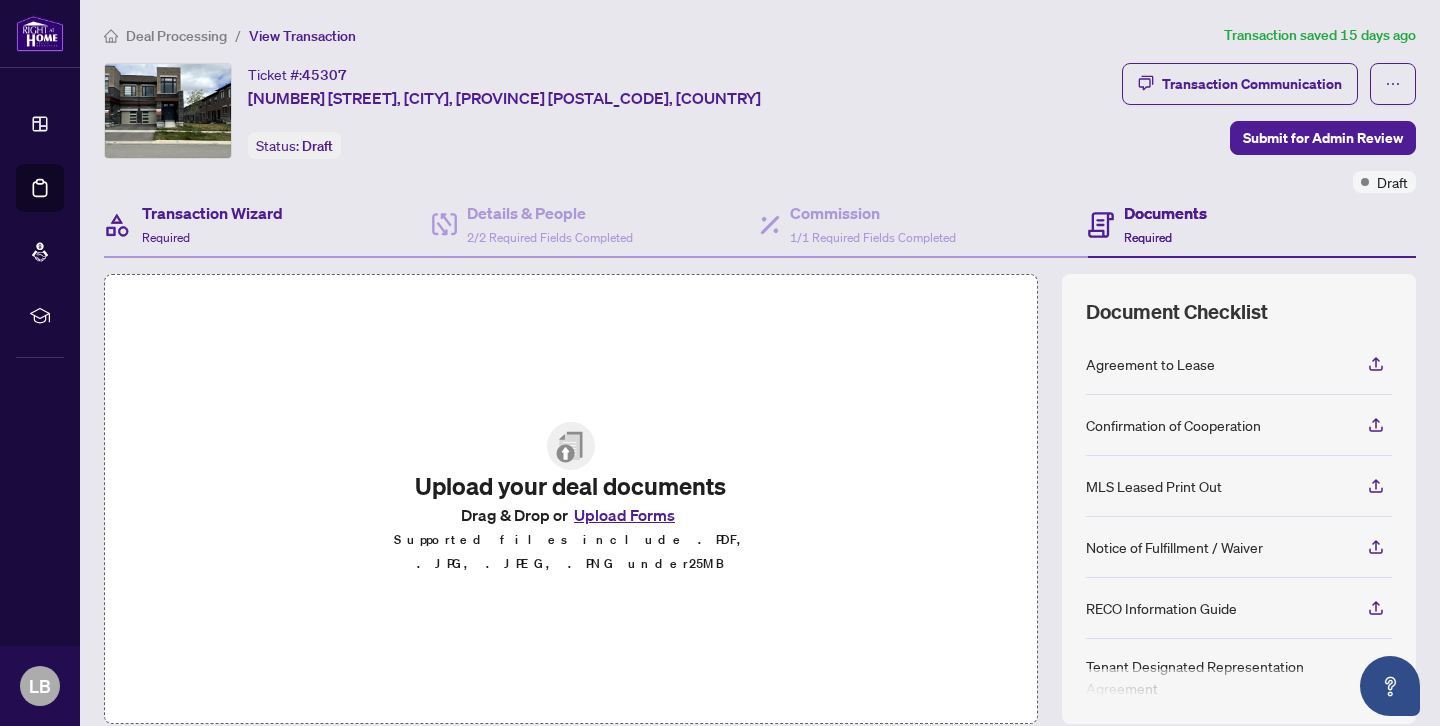click on "Transaction Wizard Required" at bounding box center (268, 225) 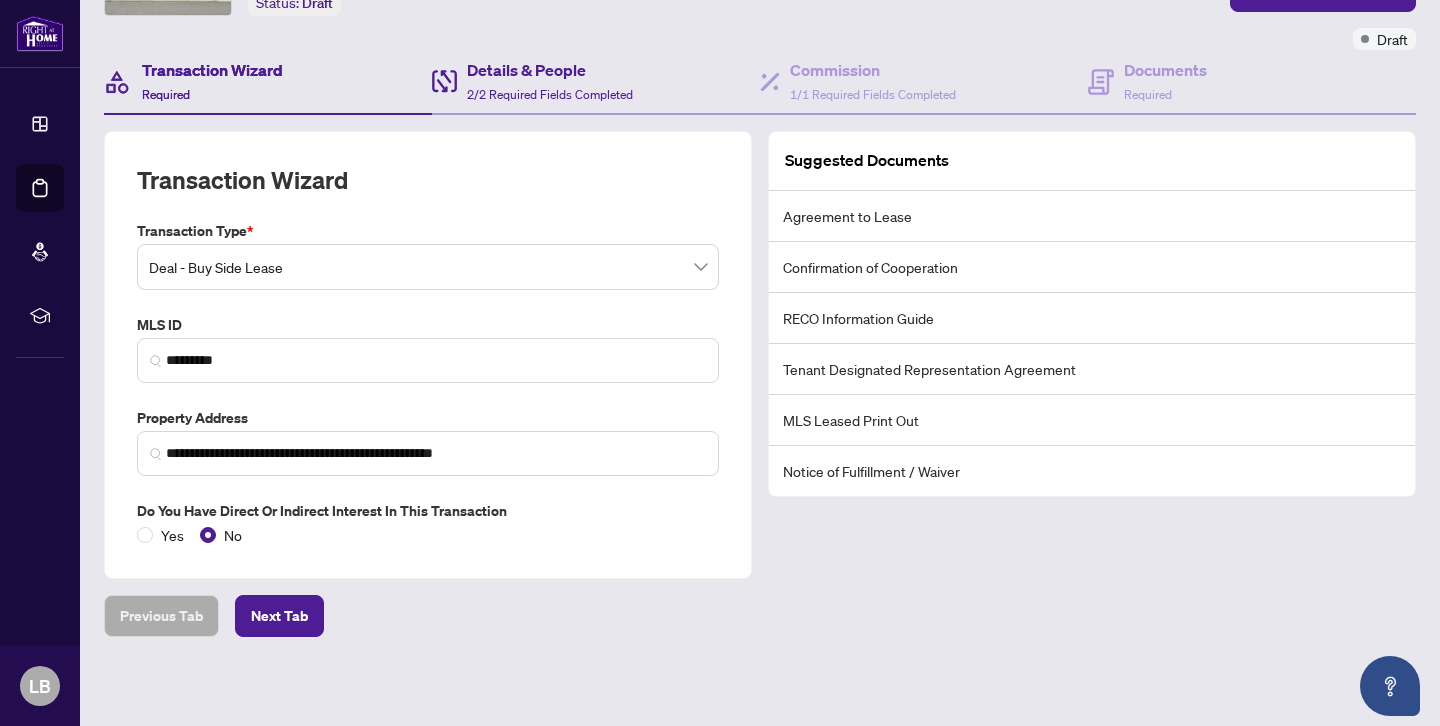 scroll, scrollTop: 146, scrollLeft: 0, axis: vertical 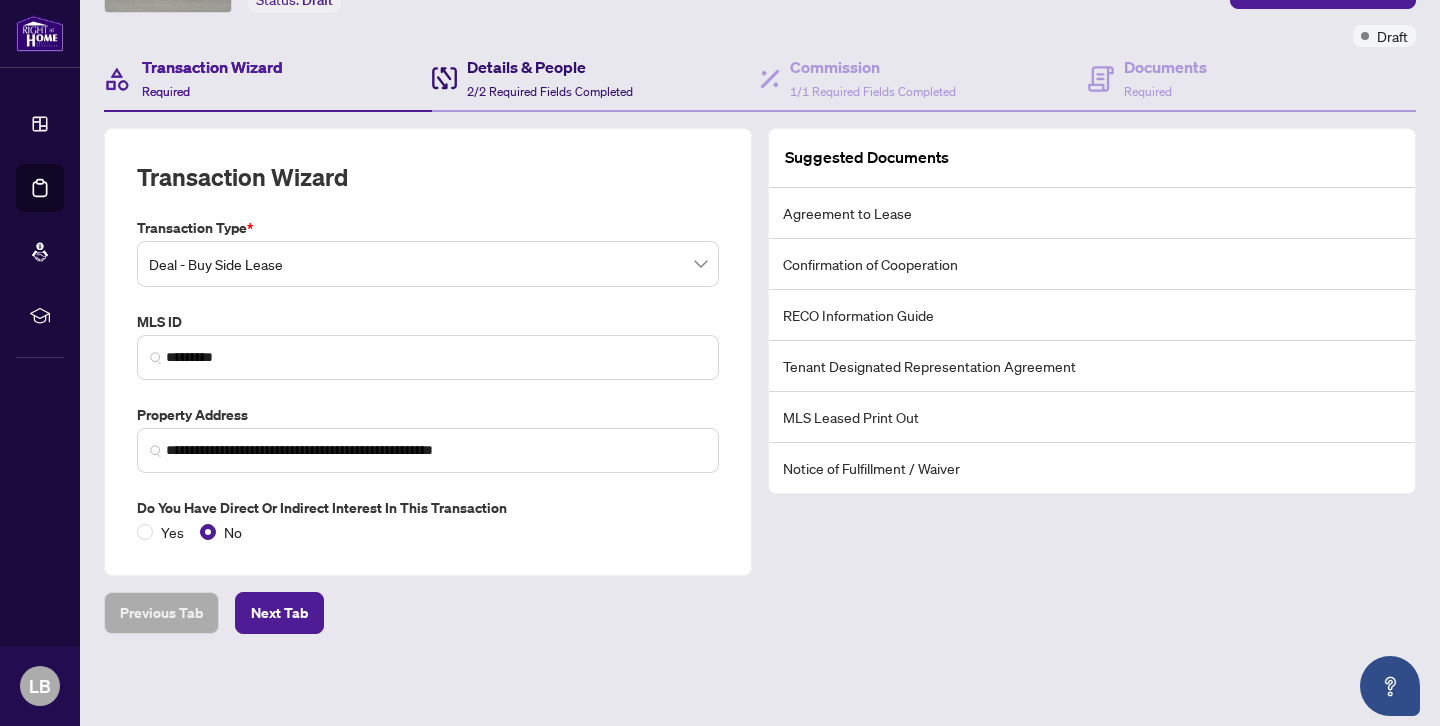click on "2/2 Required Fields Completed" at bounding box center [550, 91] 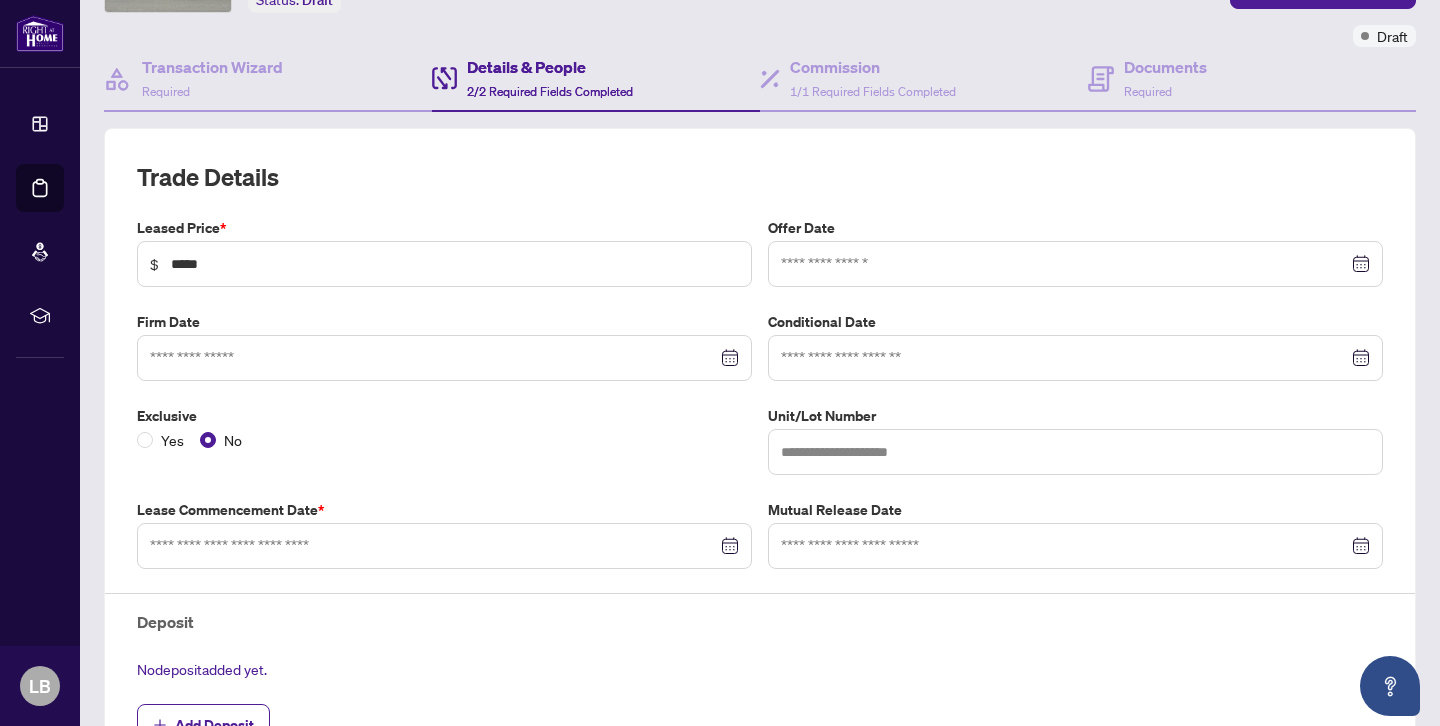 type on "**********" 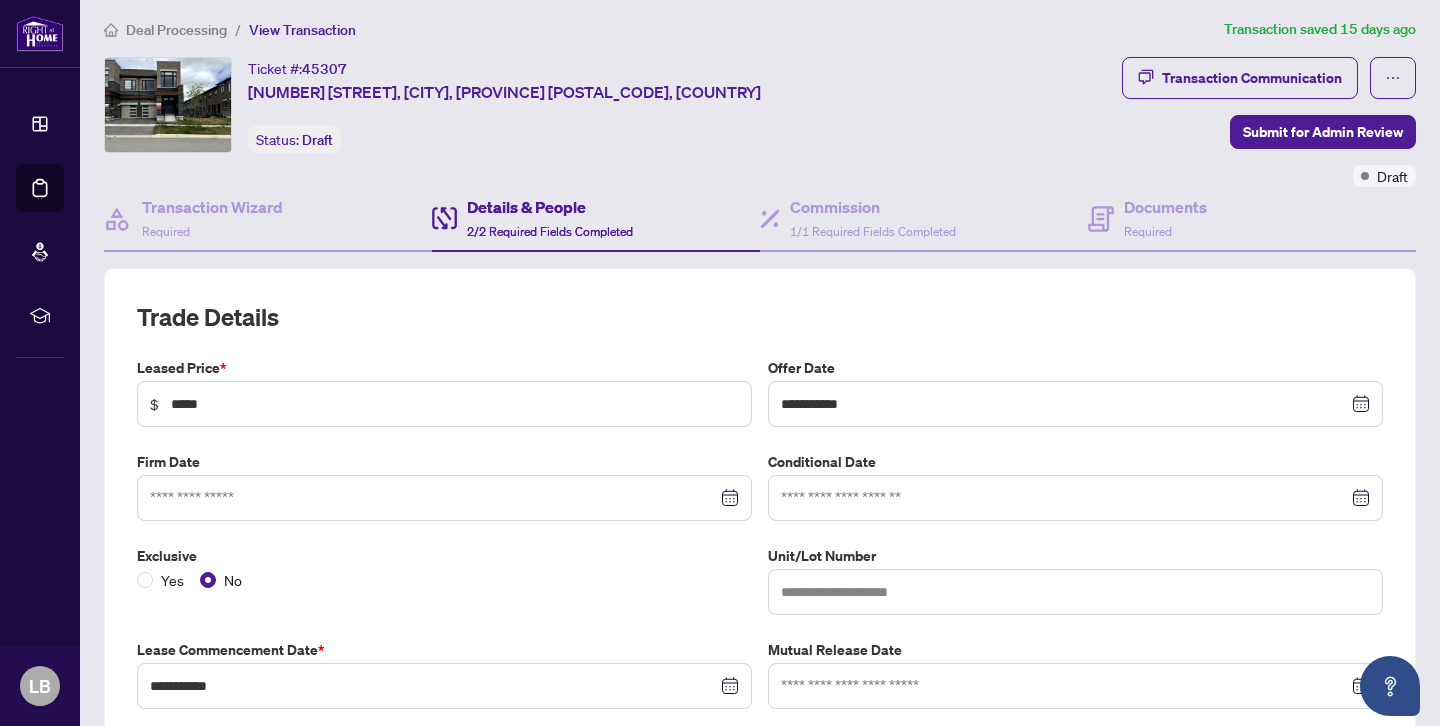 scroll, scrollTop: 0, scrollLeft: 0, axis: both 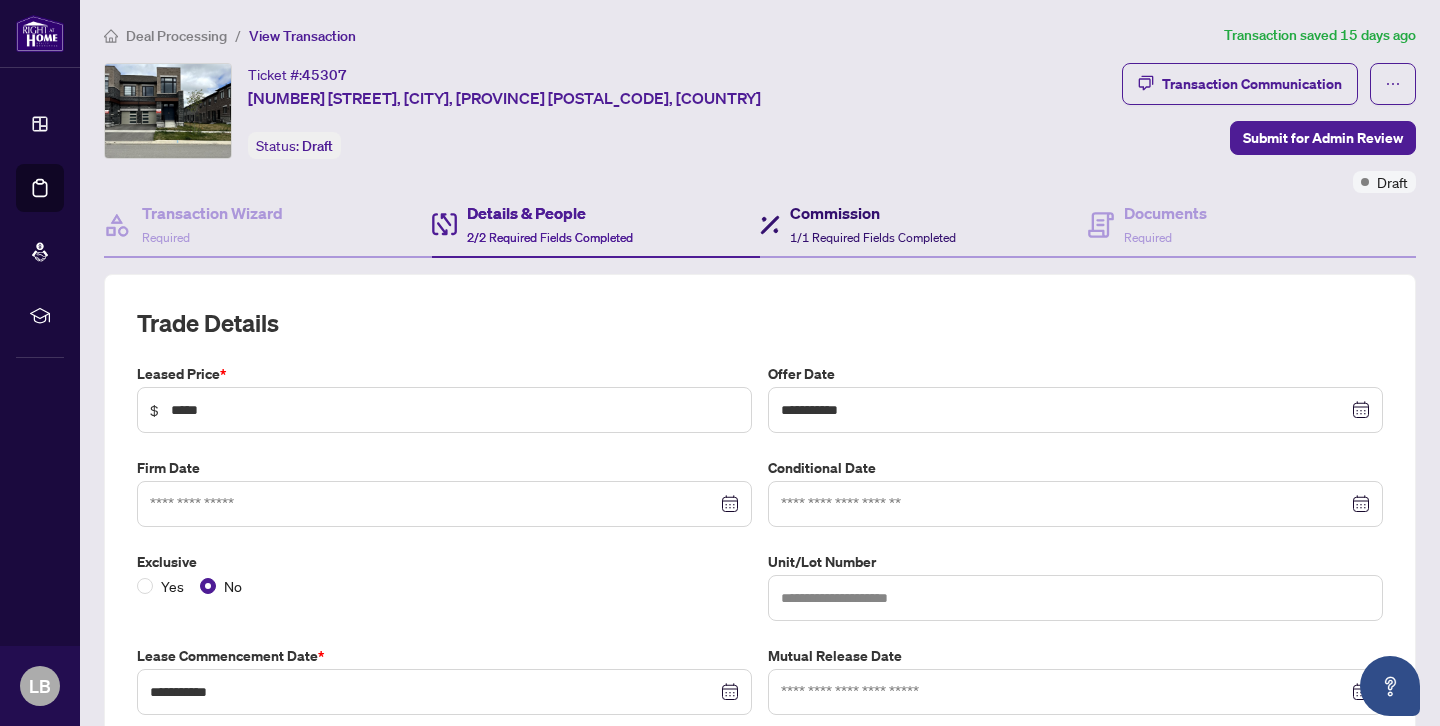 click on "Commission 1/1 Required Fields Completed" at bounding box center [873, 224] 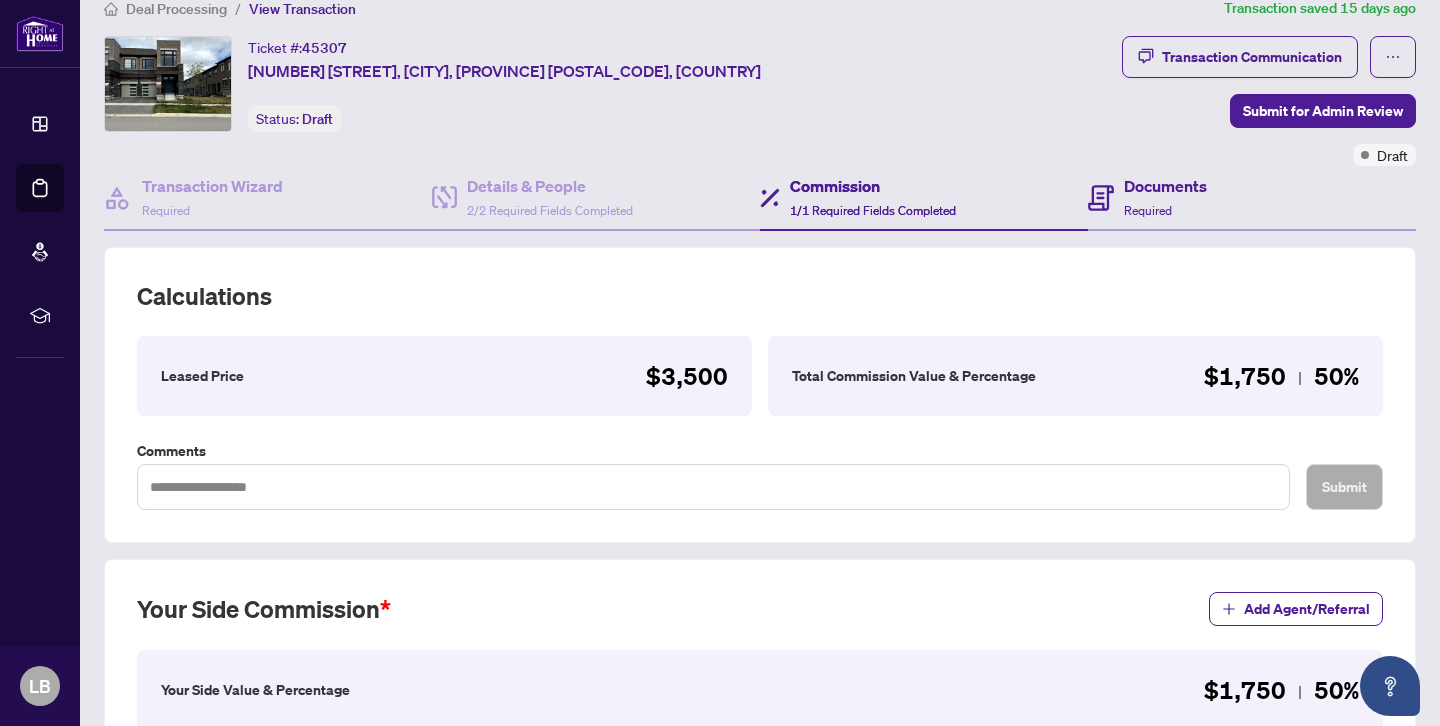 scroll, scrollTop: 0, scrollLeft: 0, axis: both 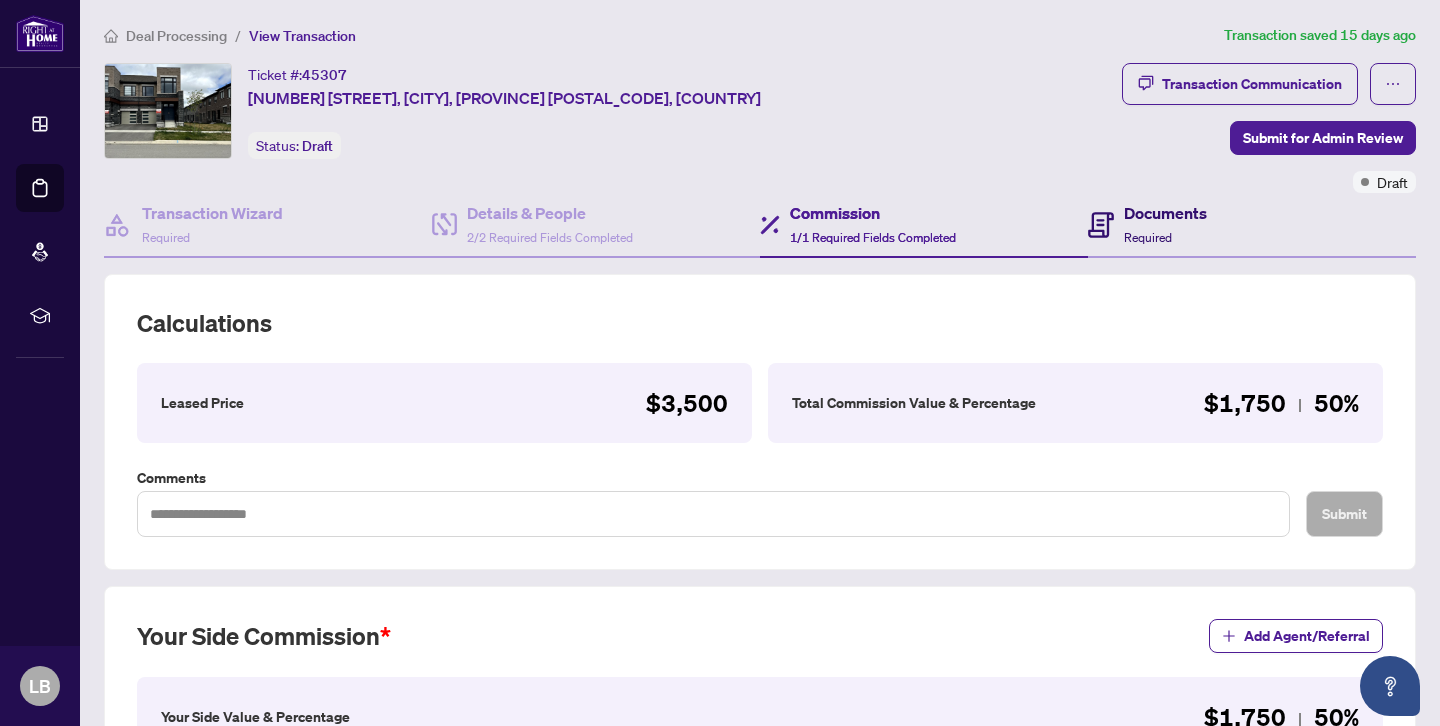 click on "Documents Required" at bounding box center [1147, 224] 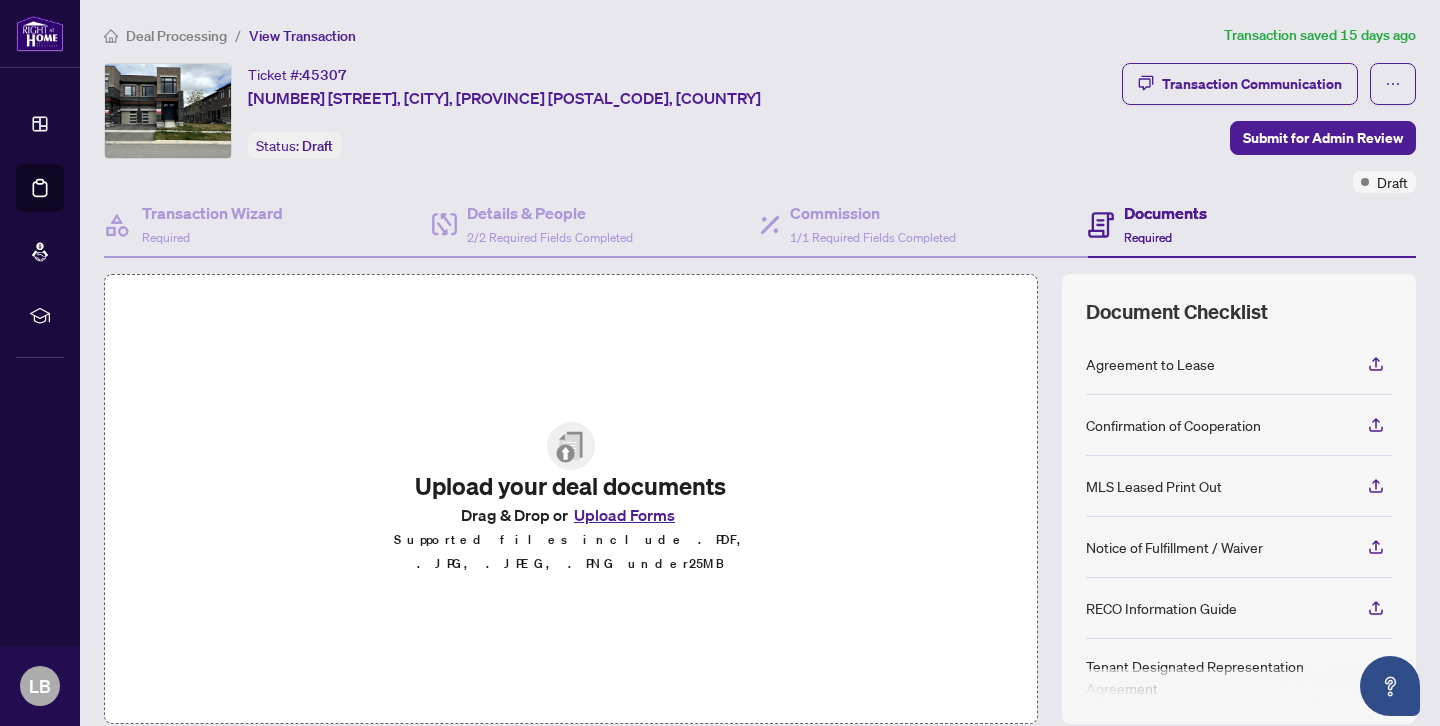 click on "Ticket #:  [NUMBER] [NUMBER] [STREET], [CITY], [PROVINCE] [POSTAL_CODE], [COUNTRY] Status:   Draft" at bounding box center (609, 128) 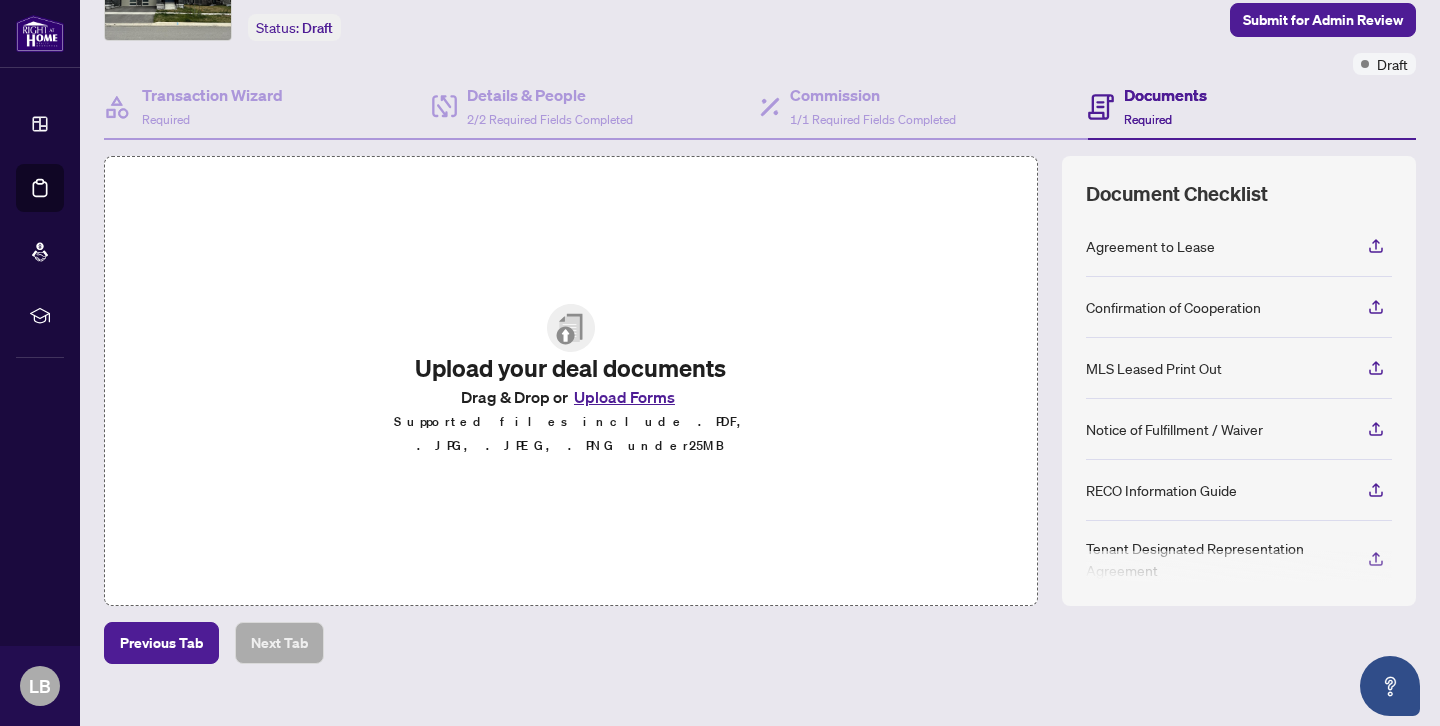 scroll, scrollTop: 141, scrollLeft: 0, axis: vertical 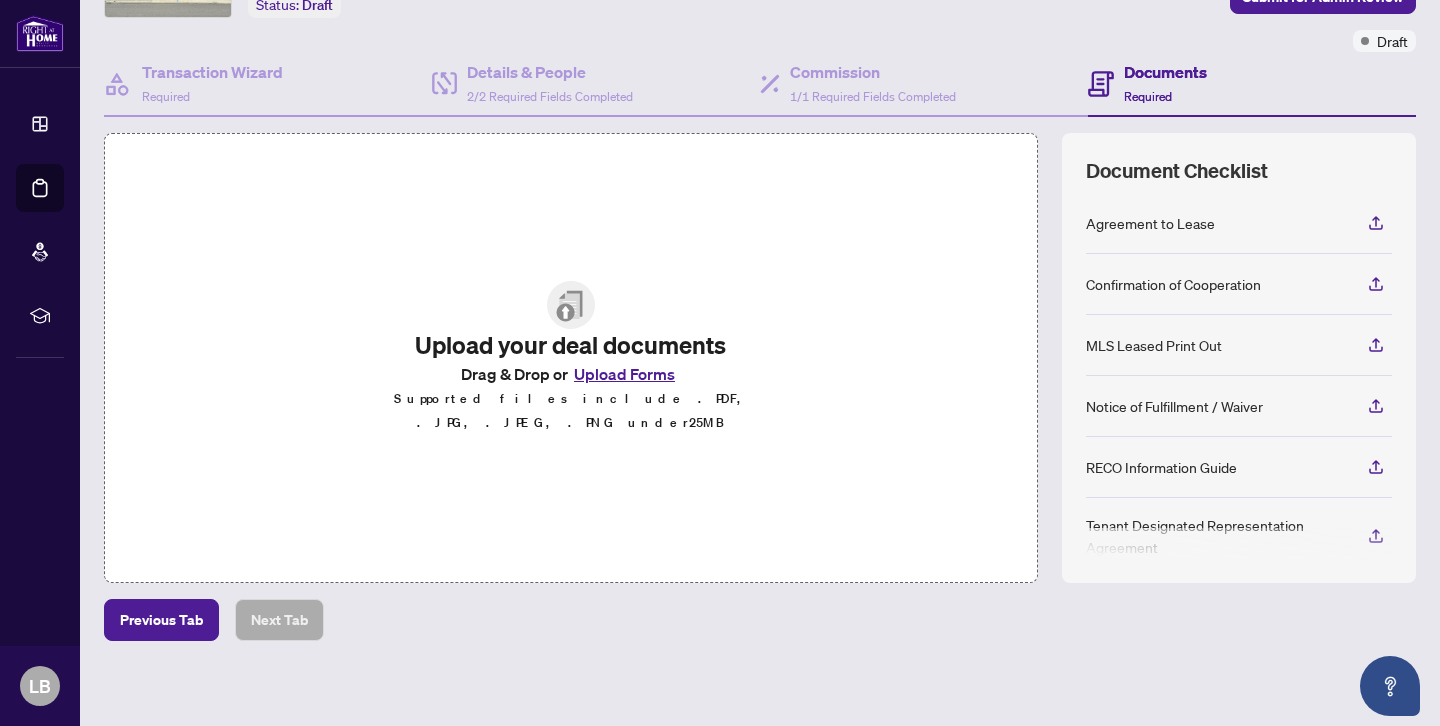 click on "Upload Forms" at bounding box center (624, 374) 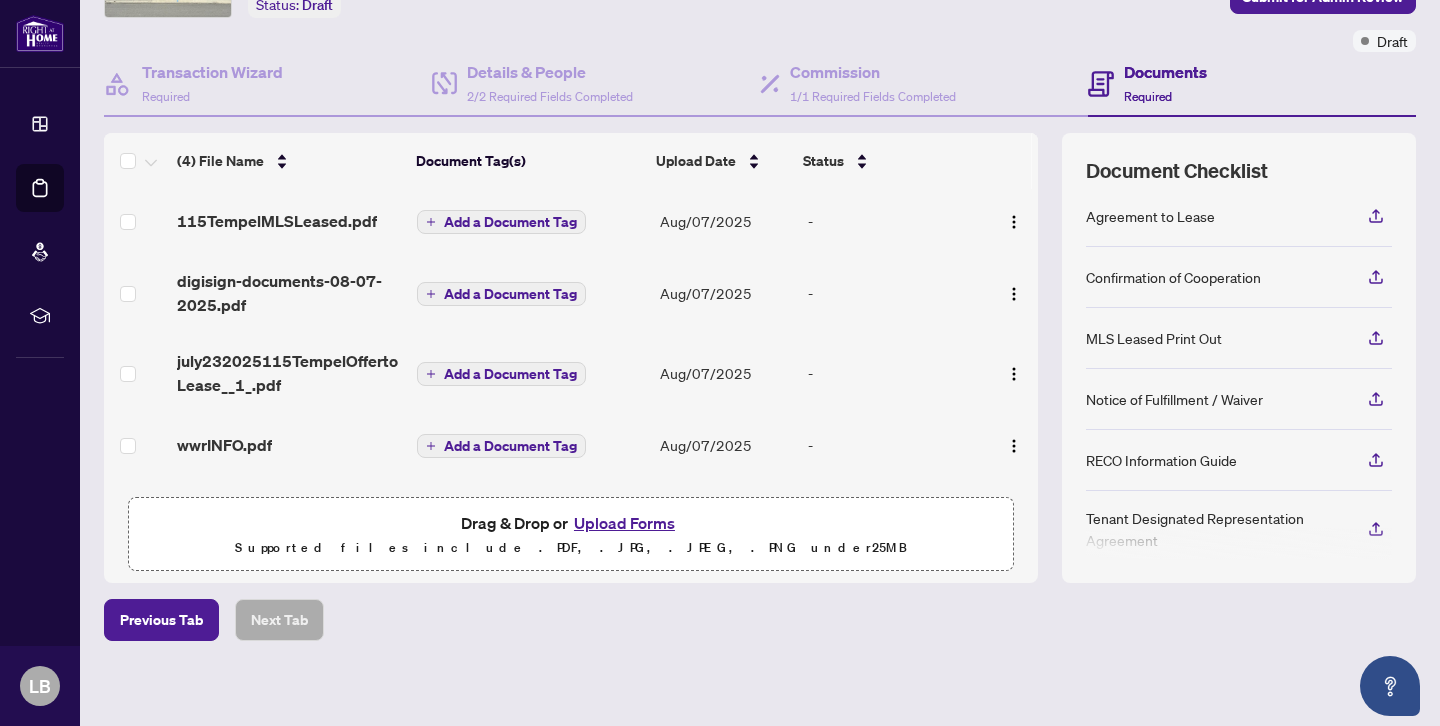 scroll, scrollTop: 0, scrollLeft: 0, axis: both 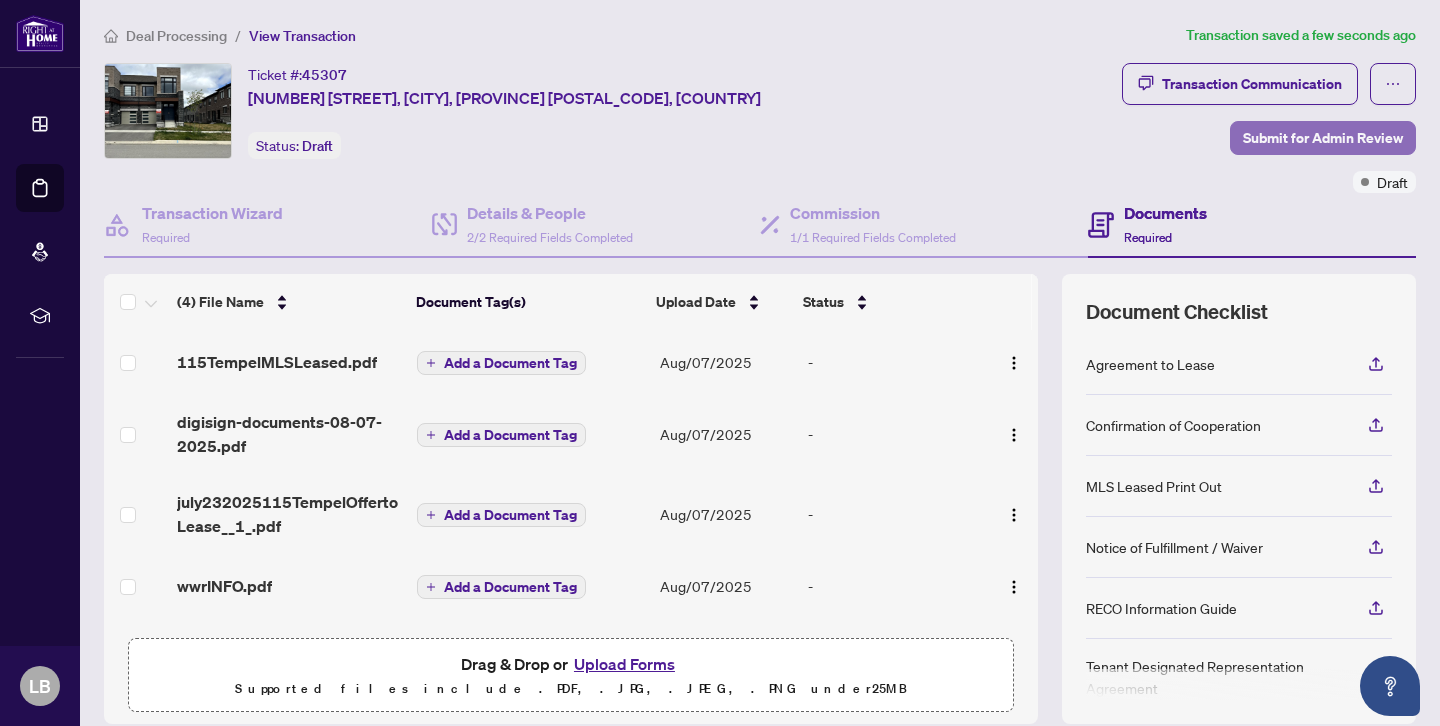click on "Submit for Admin Review" at bounding box center [1323, 138] 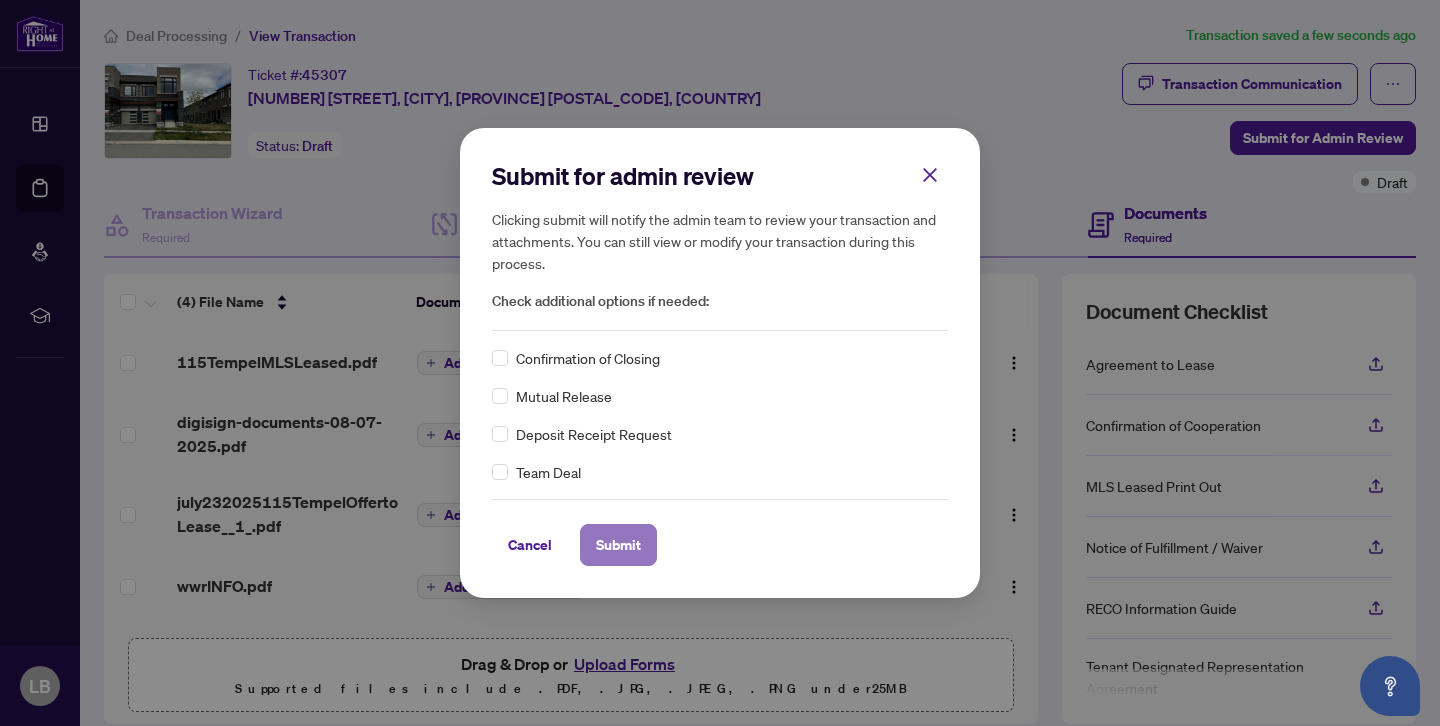 click on "Submit" at bounding box center [618, 545] 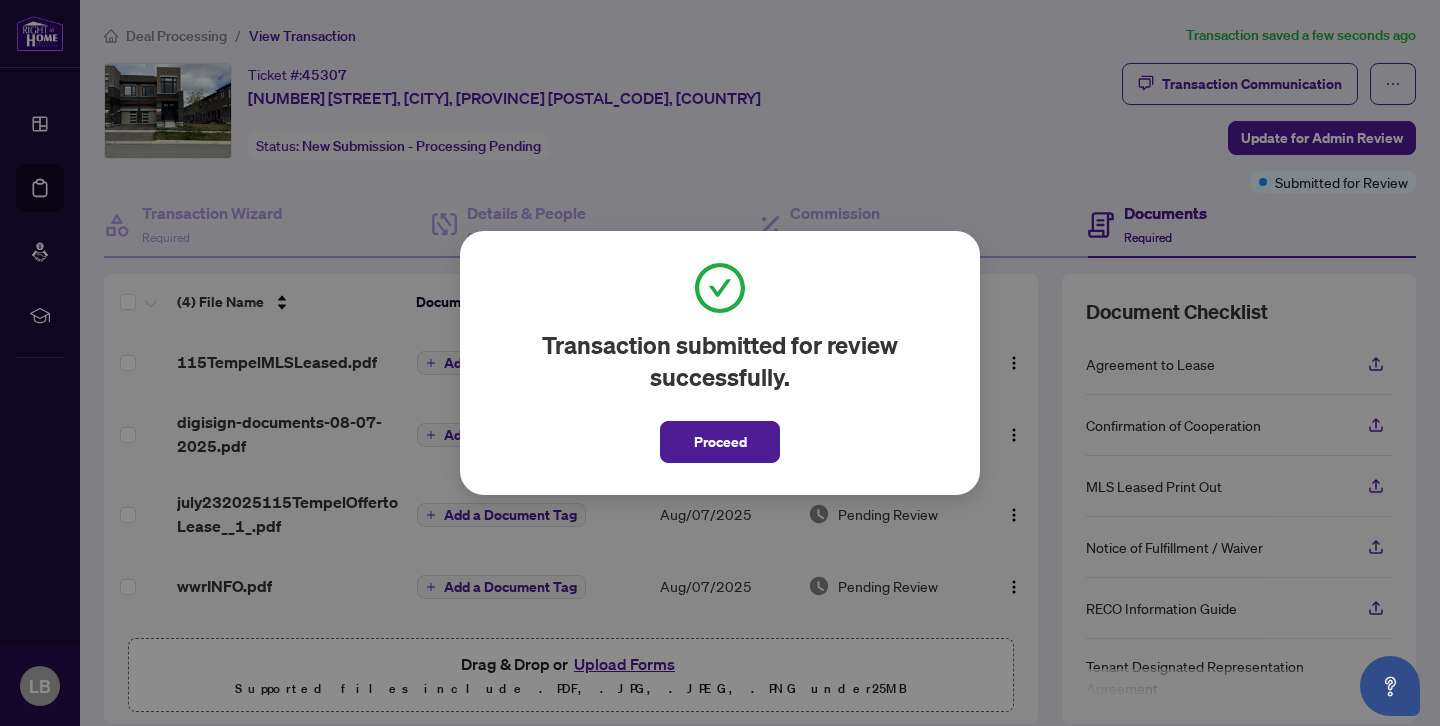 click on "Transaction submitted for review successfully. Proceed Cancel OK" at bounding box center [720, 363] 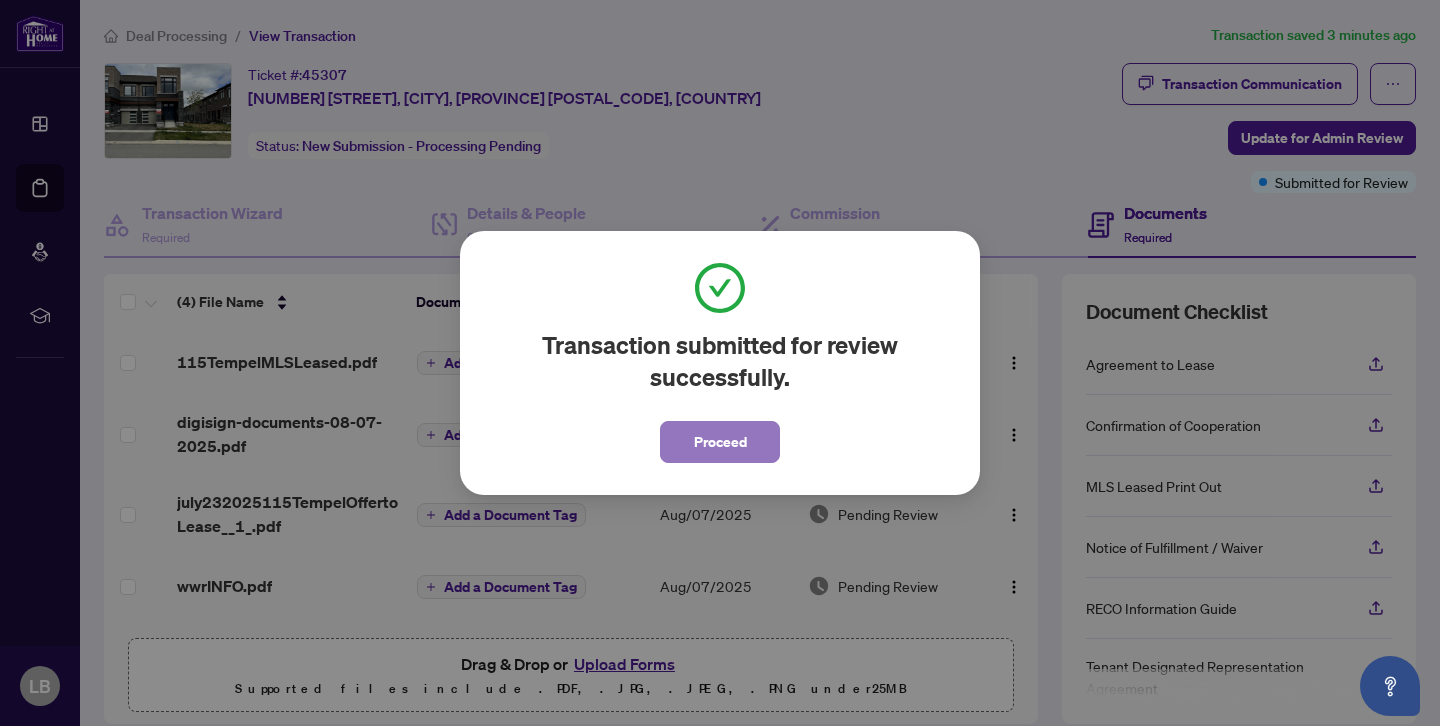 click on "Proceed" at bounding box center [720, 442] 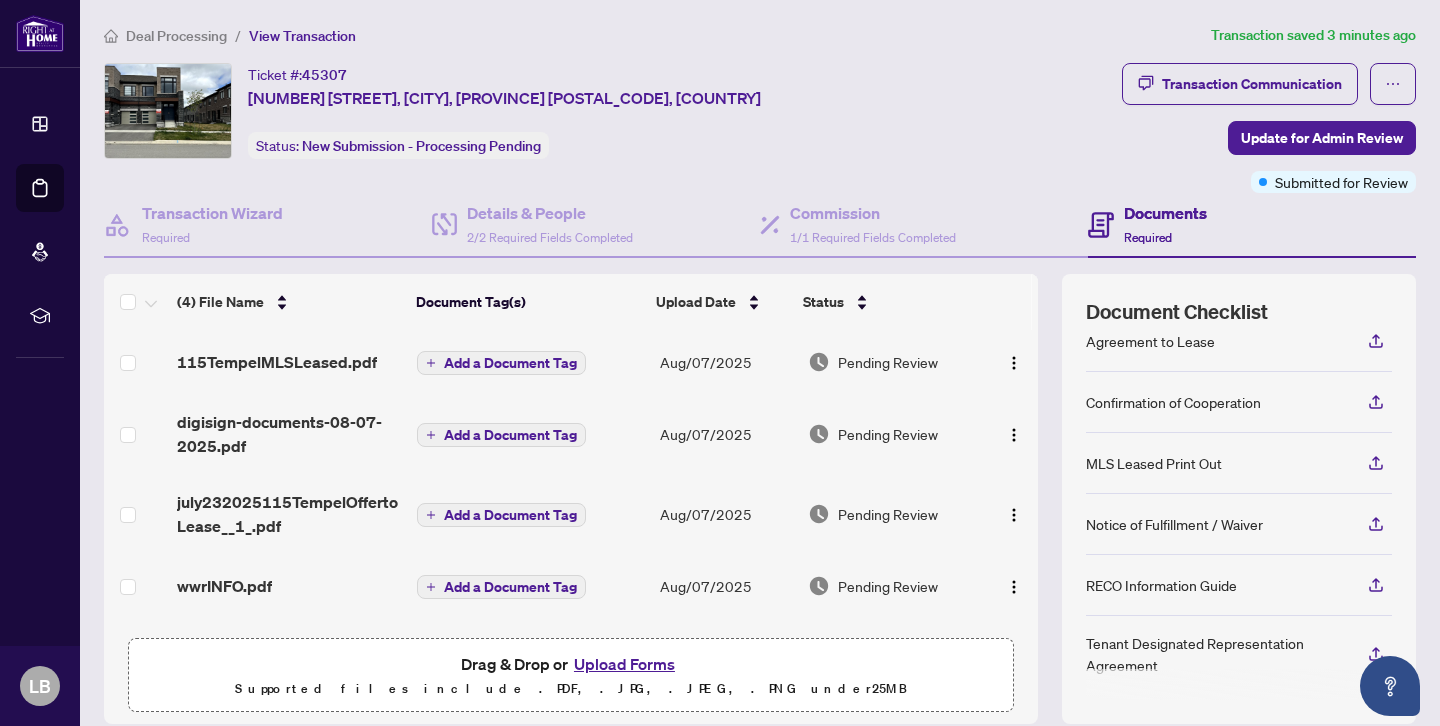 scroll, scrollTop: 0, scrollLeft: 0, axis: both 